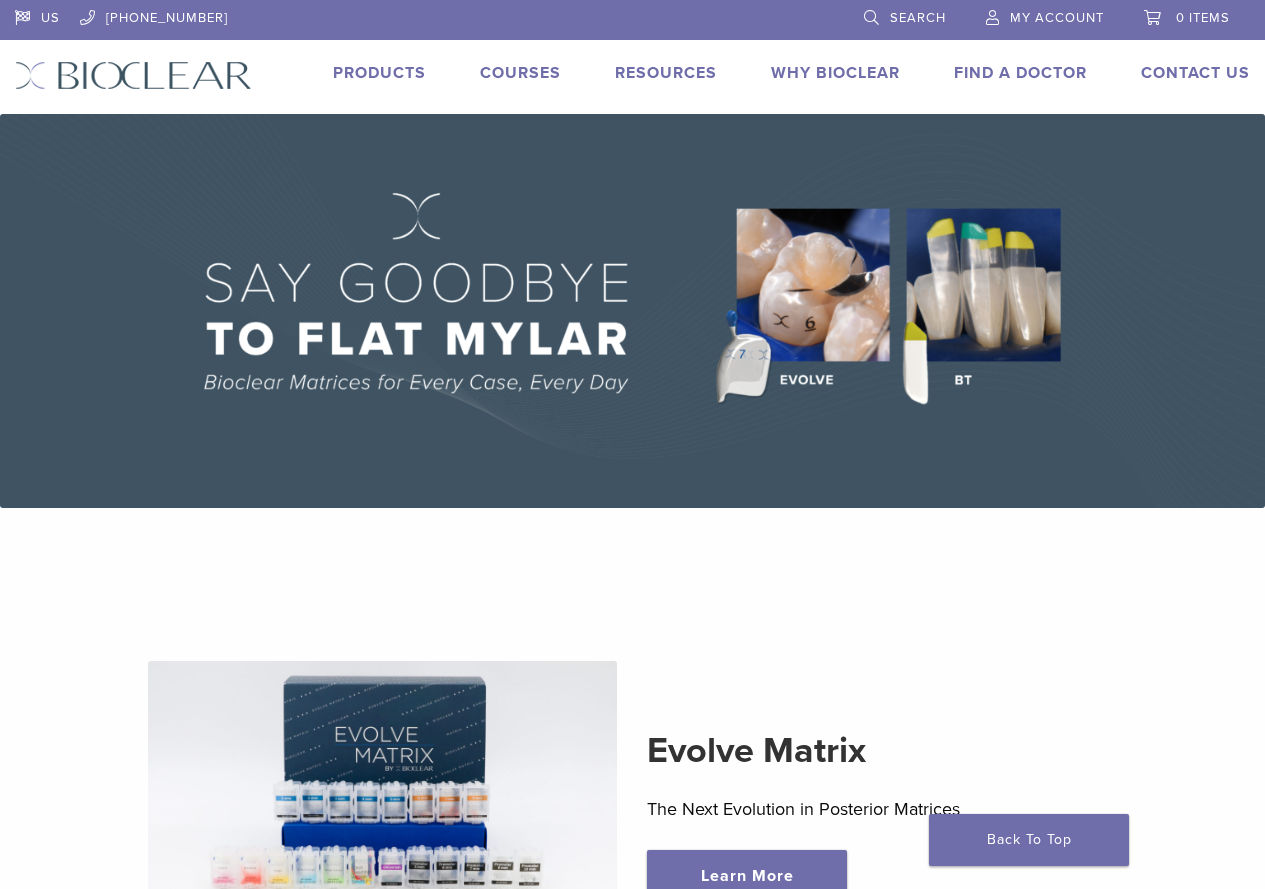 scroll, scrollTop: 0, scrollLeft: 0, axis: both 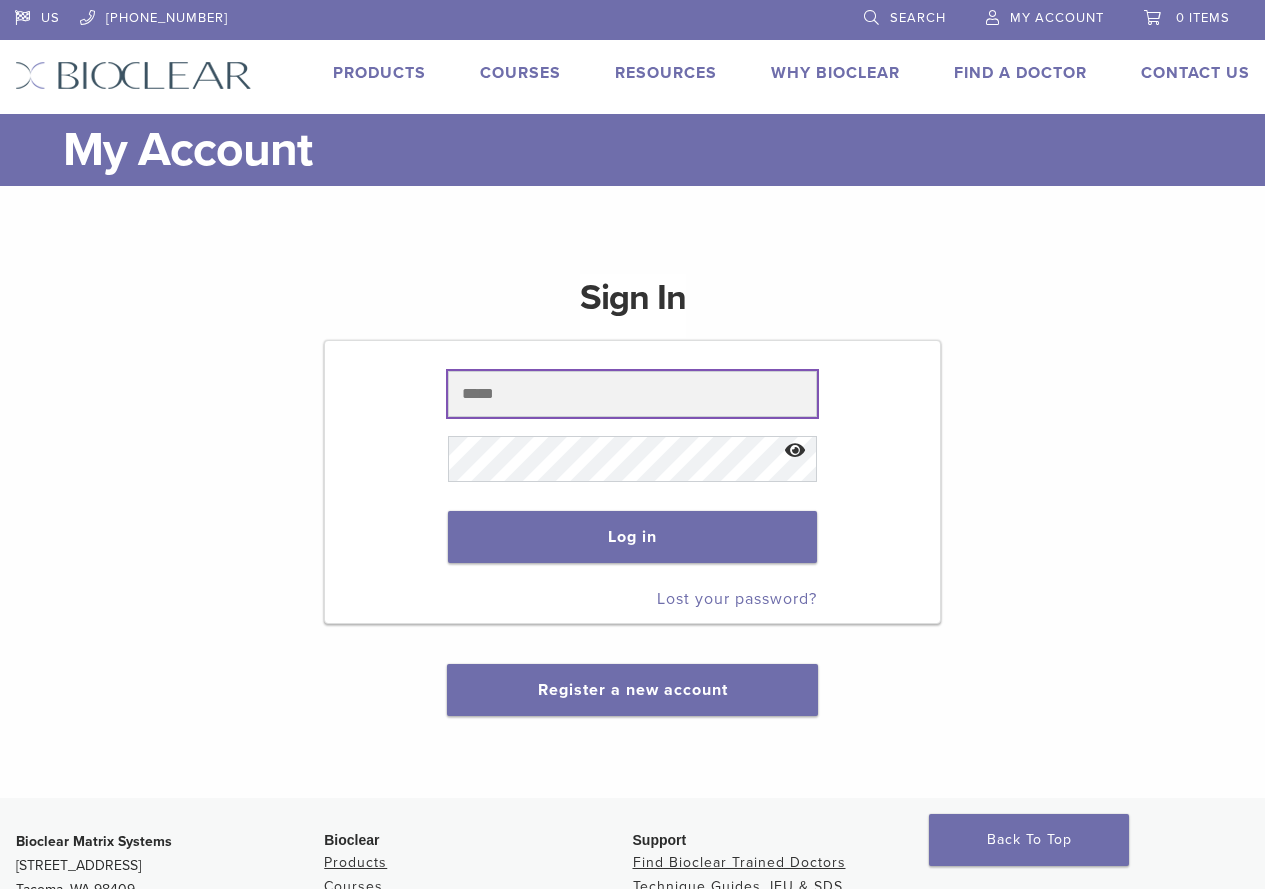 click at bounding box center (632, 394) 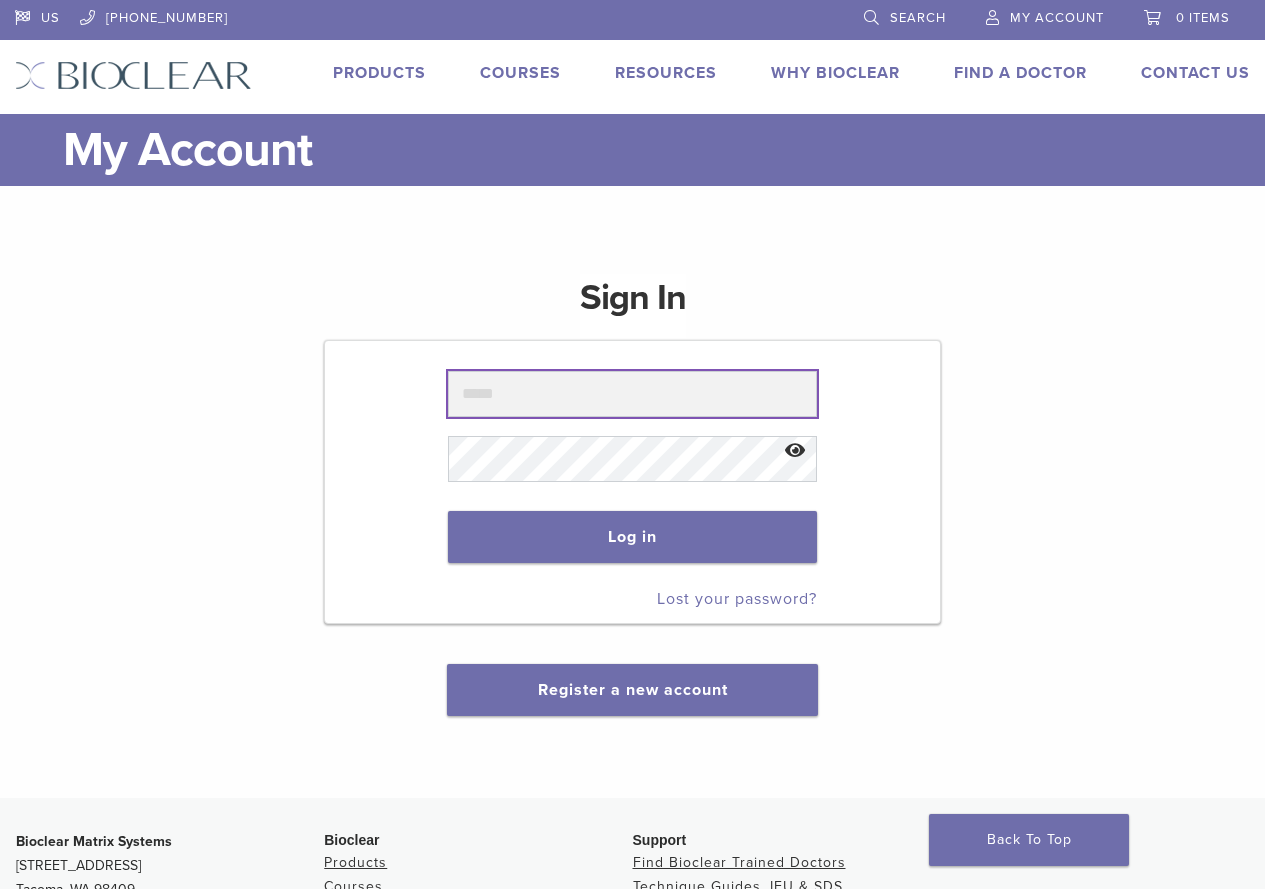 click at bounding box center (632, 394) 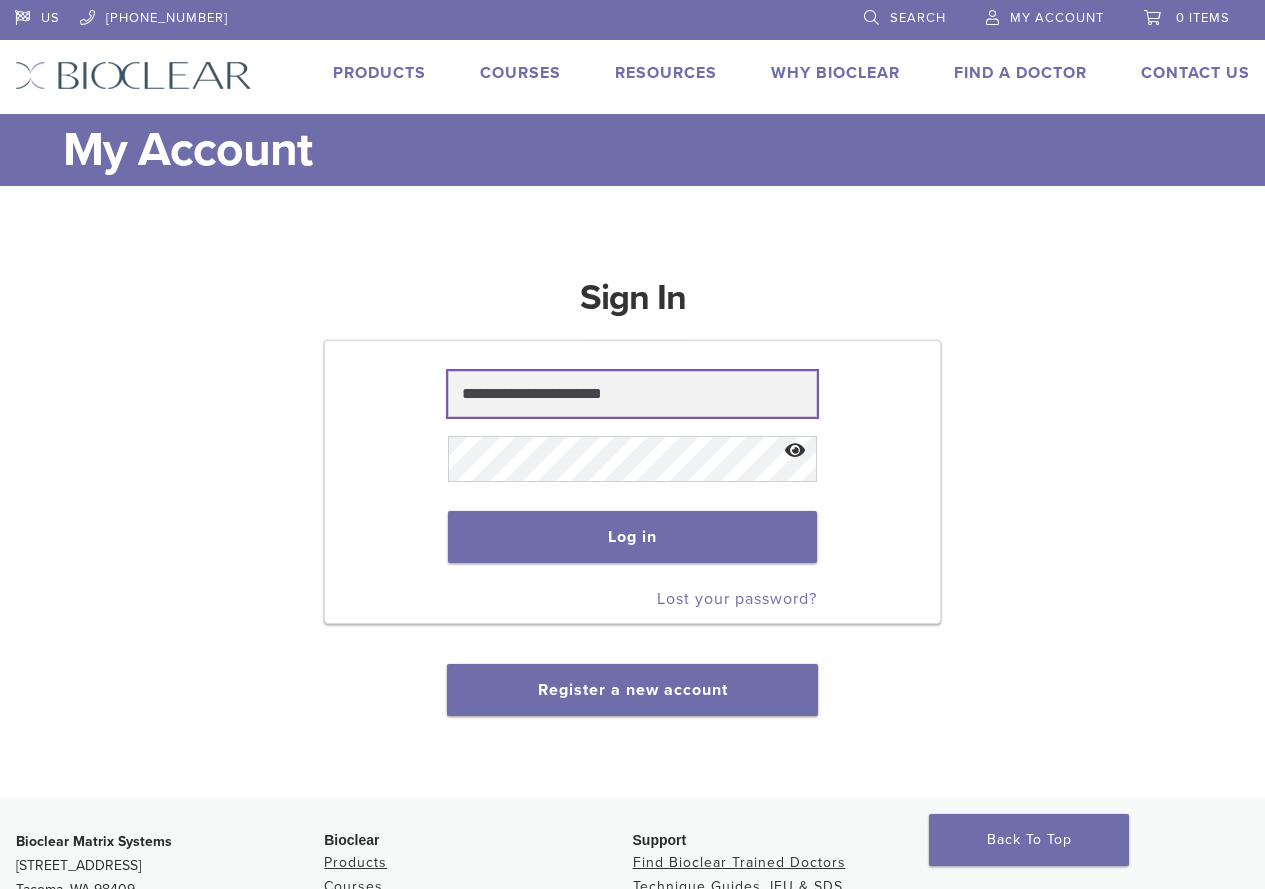 type on "**********" 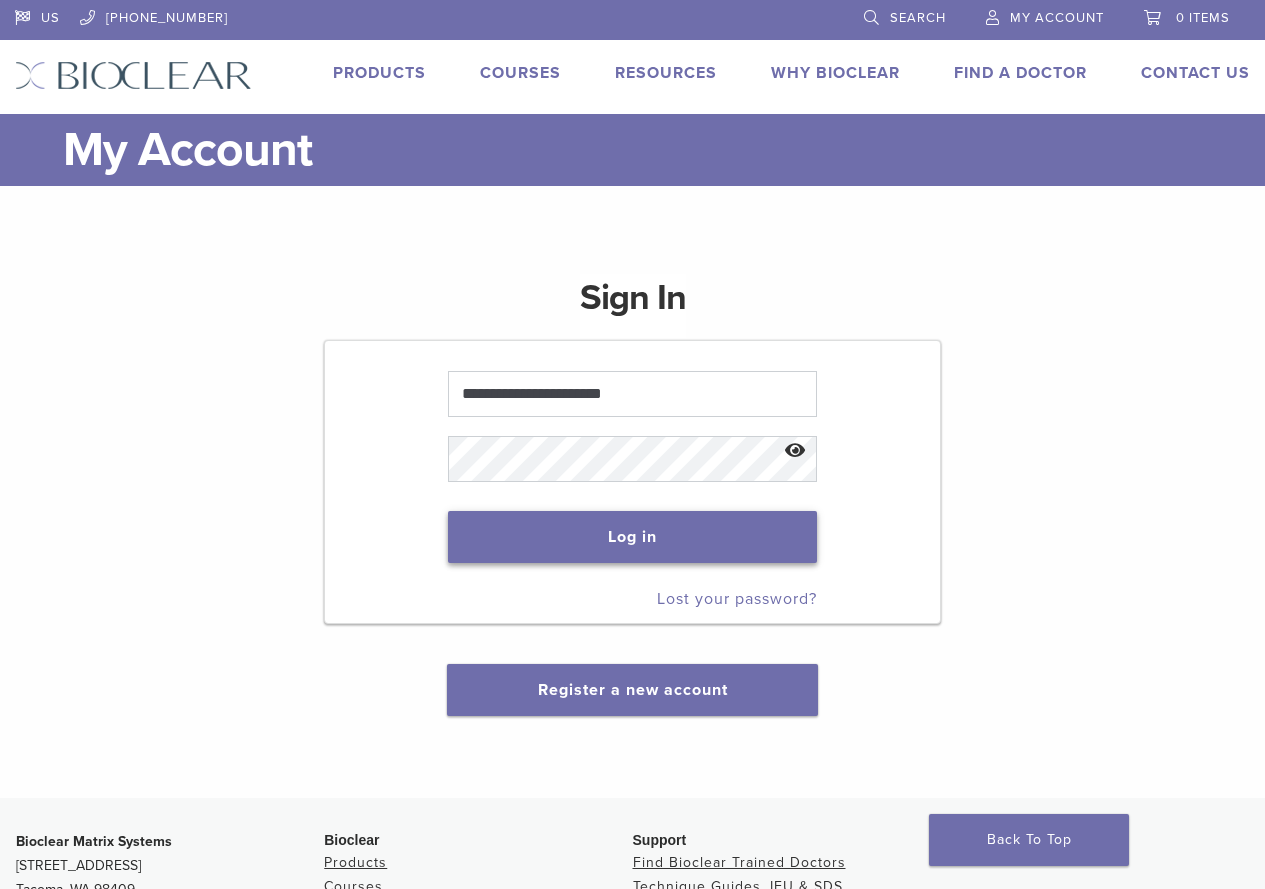 click on "Log in" at bounding box center [632, 537] 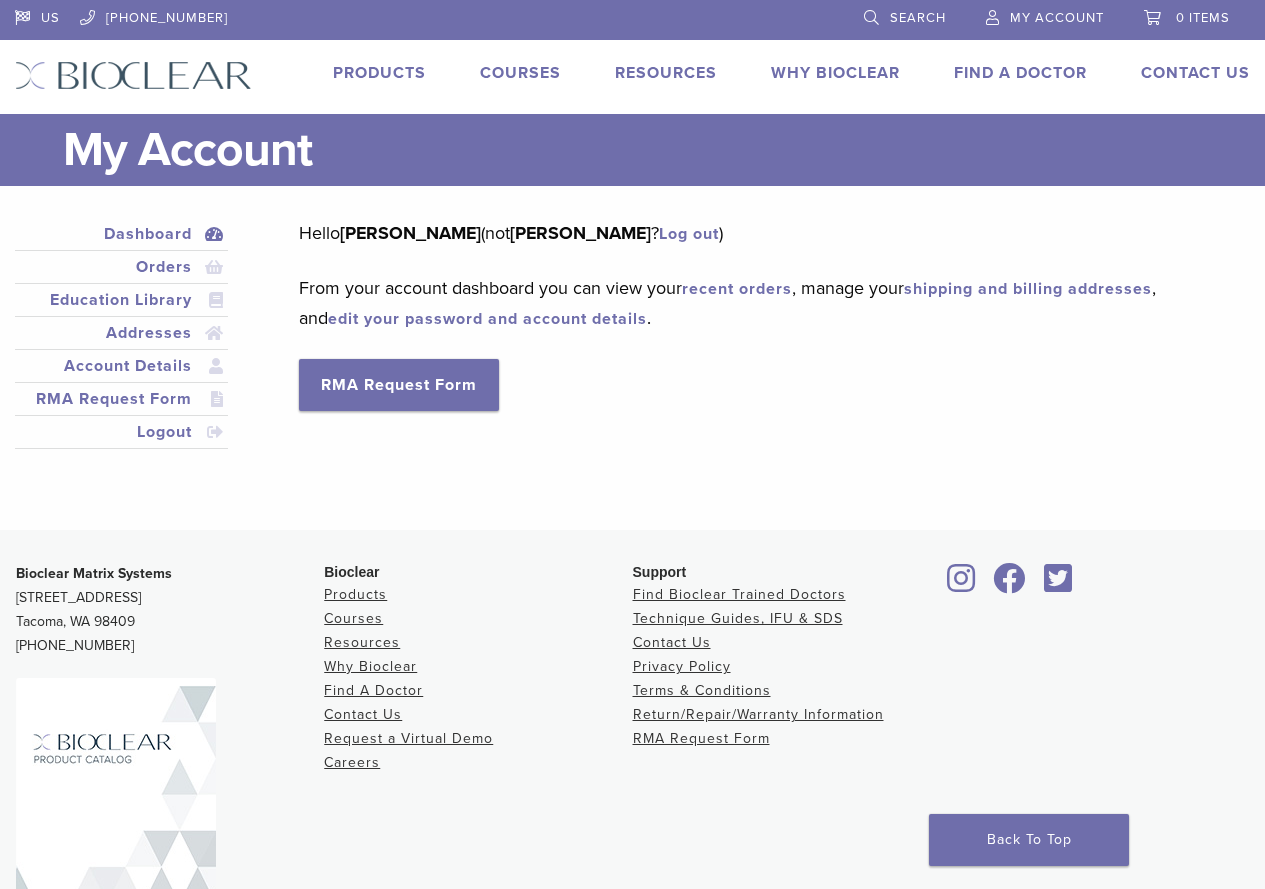 scroll, scrollTop: 0, scrollLeft: 0, axis: both 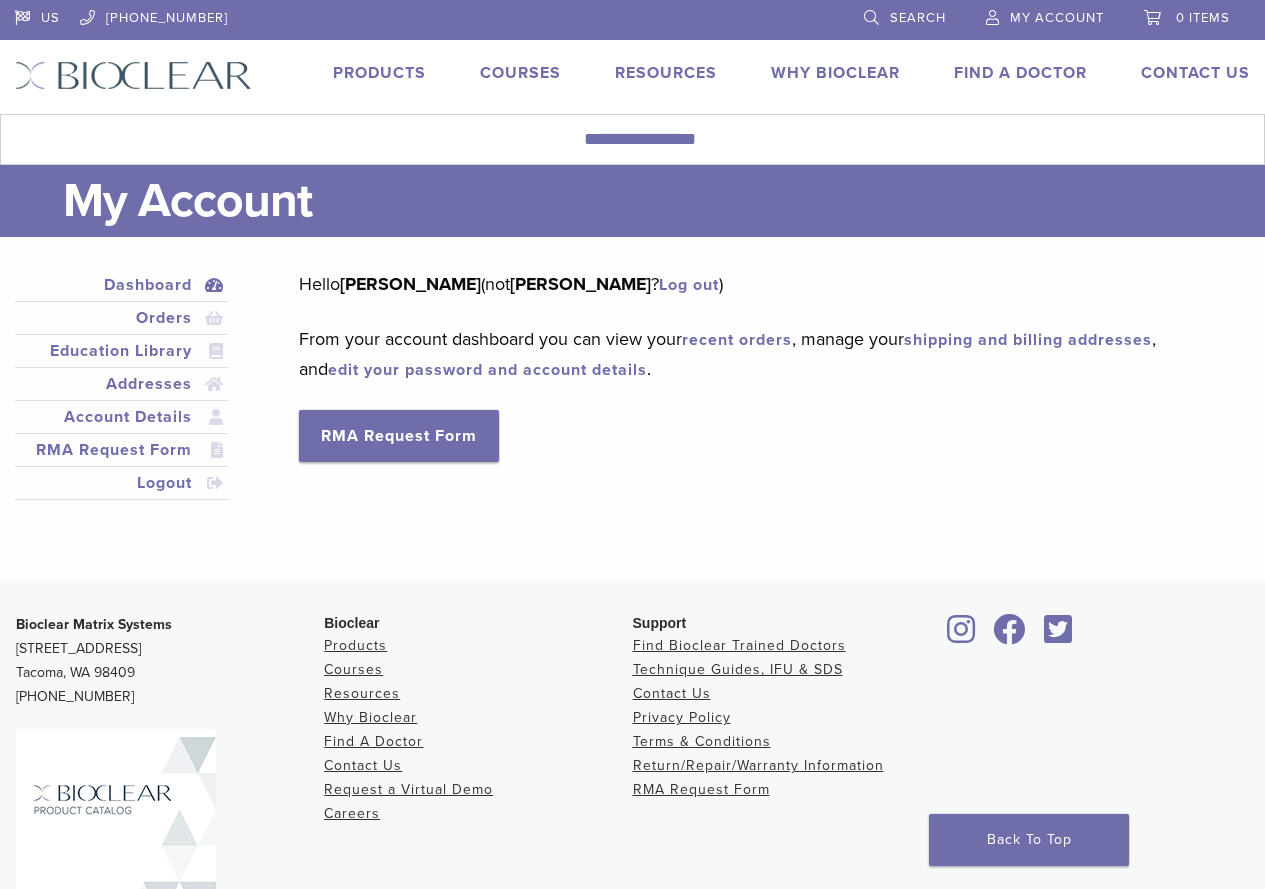 click on "Search" at bounding box center (905, 15) 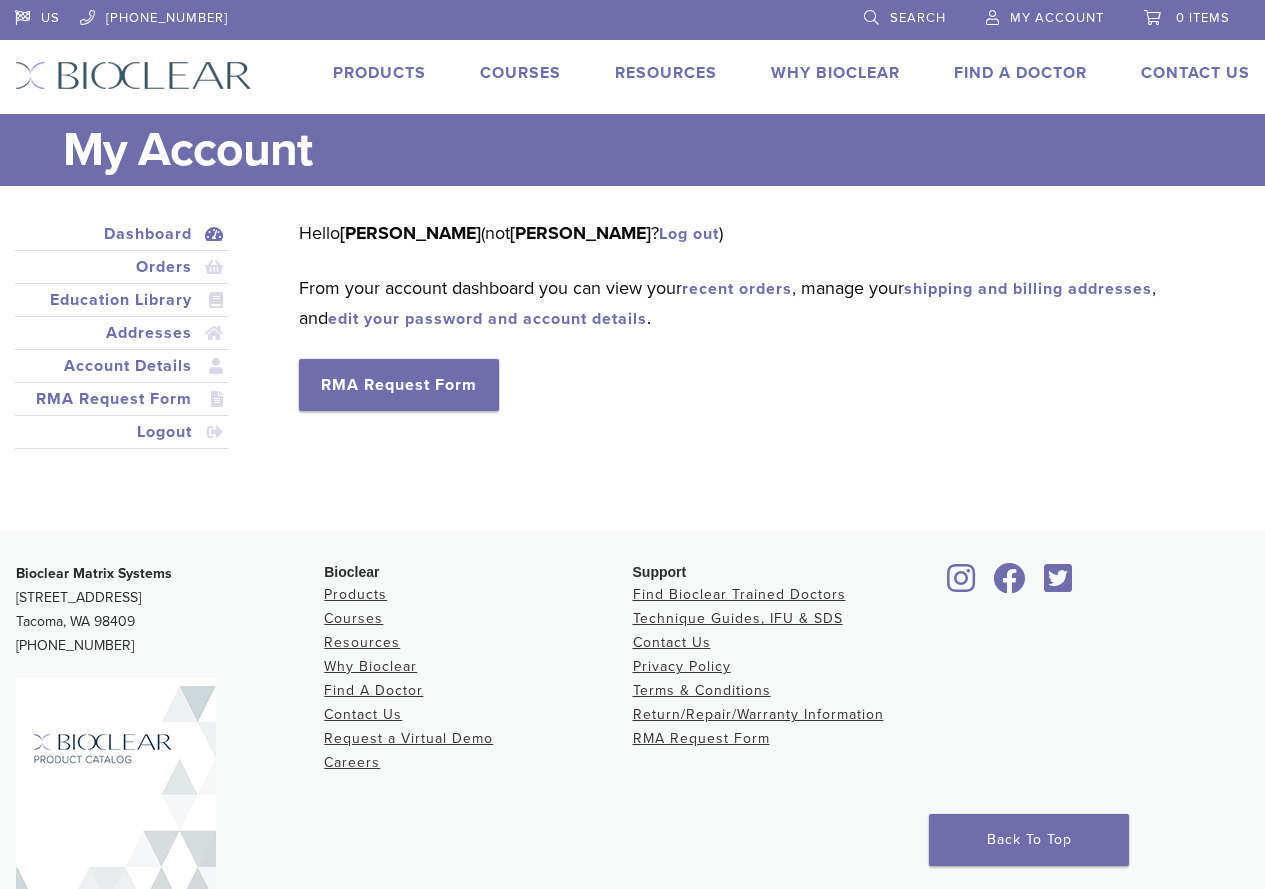 click on "Search" at bounding box center (905, 15) 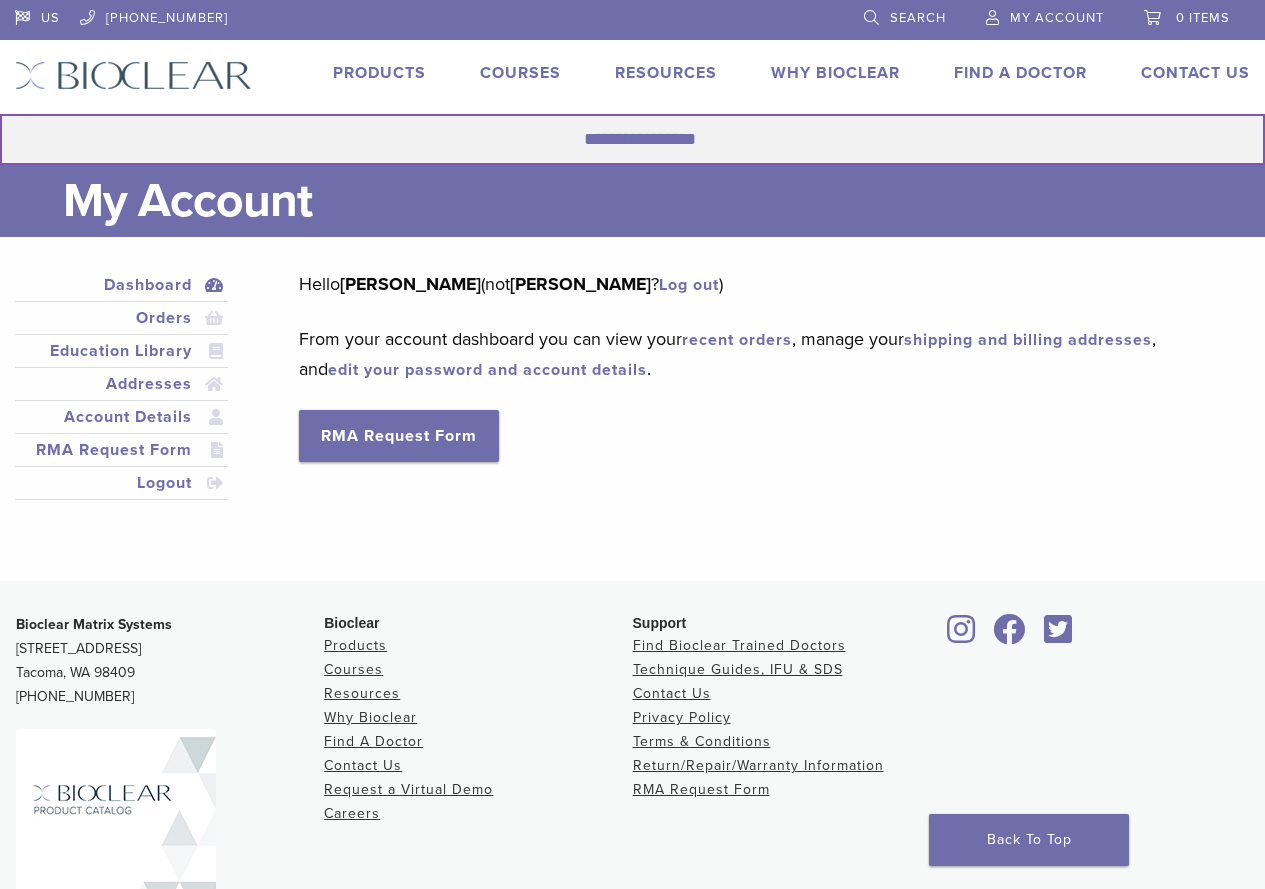 click on "Search for:" at bounding box center (632, 139) 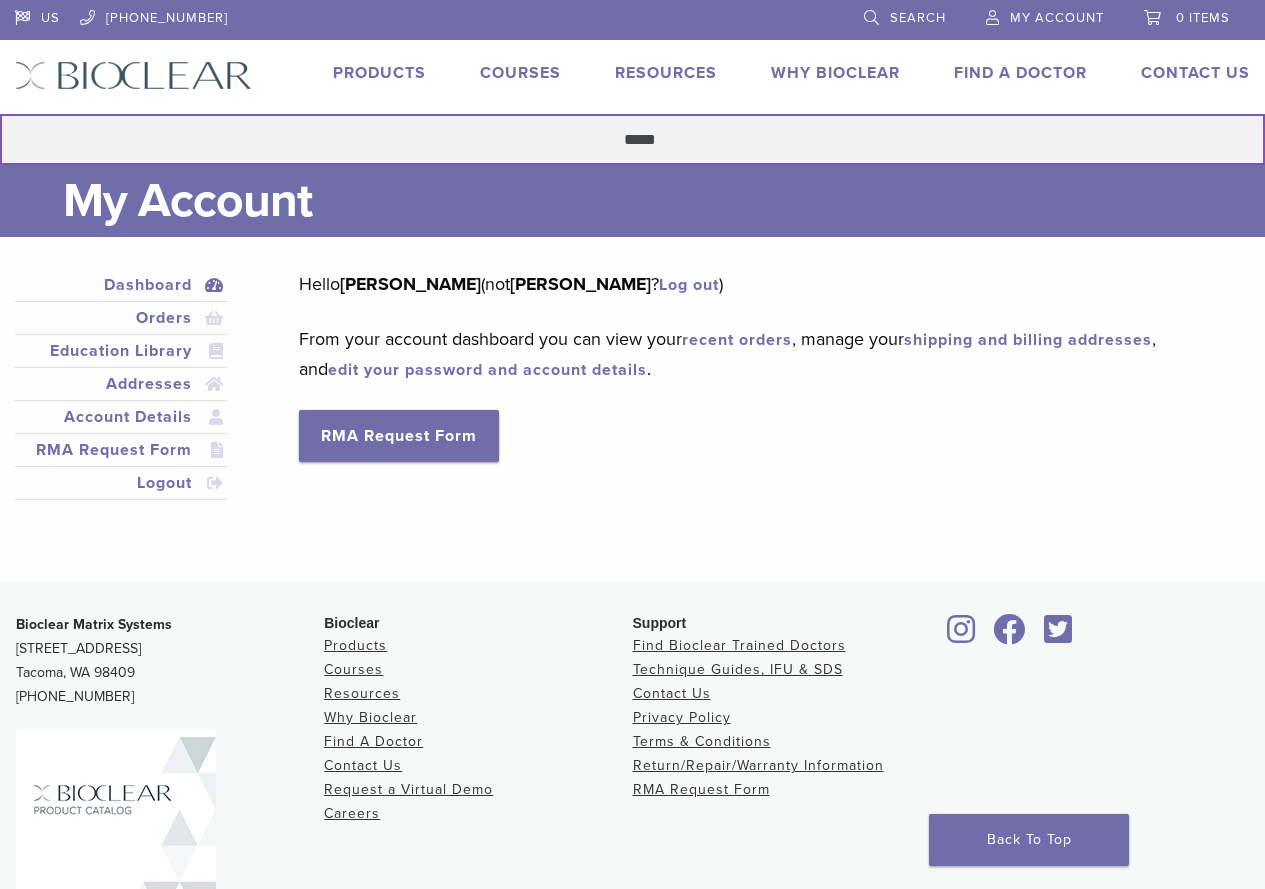 type on "*****" 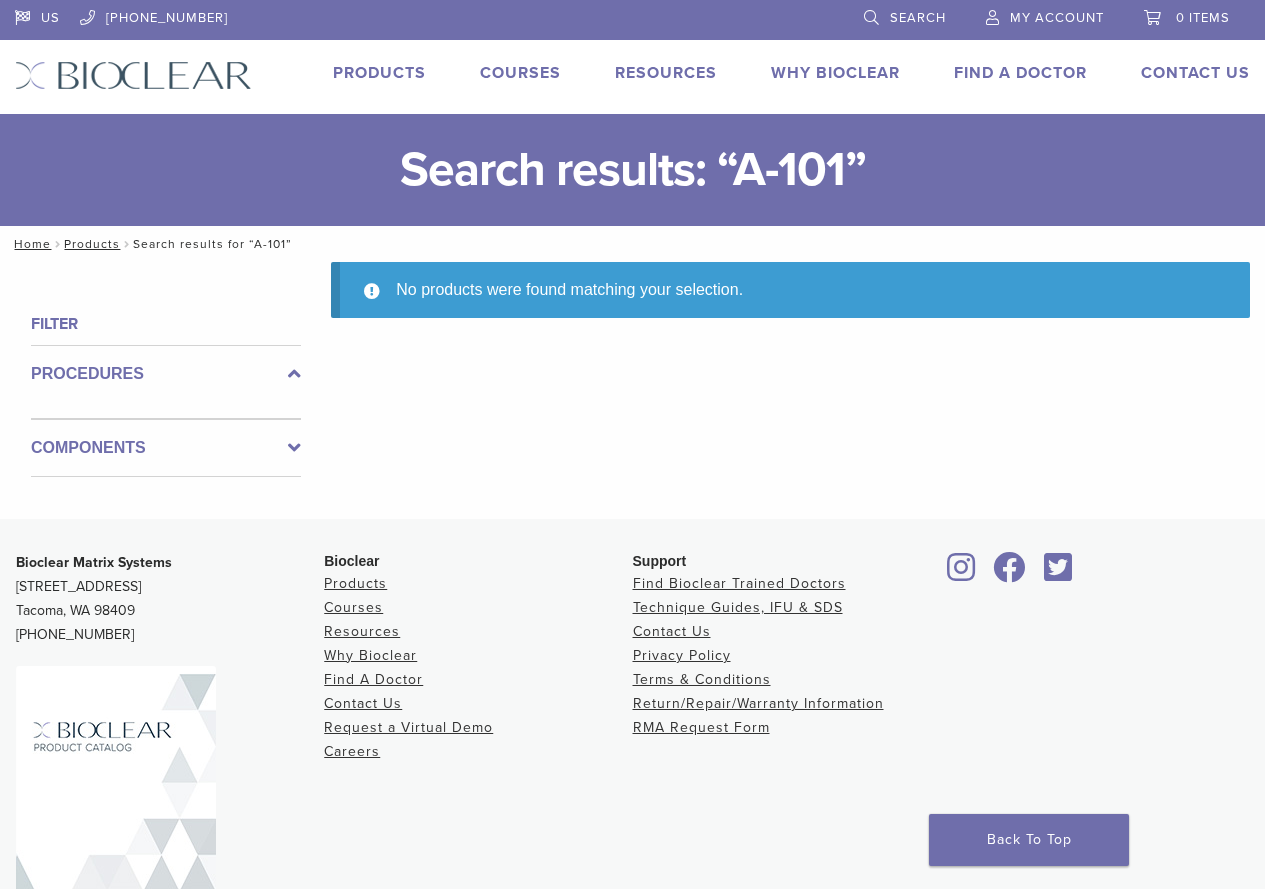 scroll, scrollTop: 0, scrollLeft: 0, axis: both 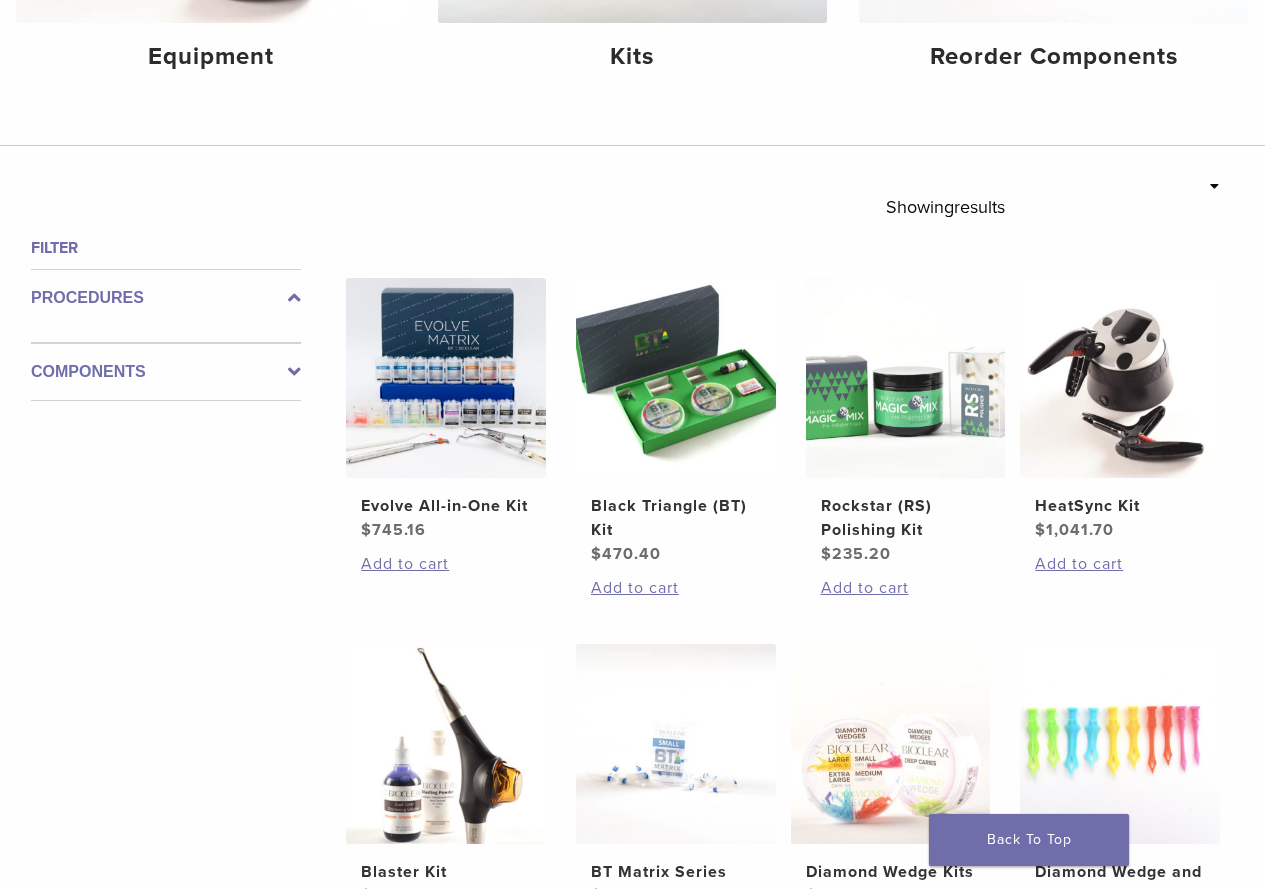 click at bounding box center [294, 372] 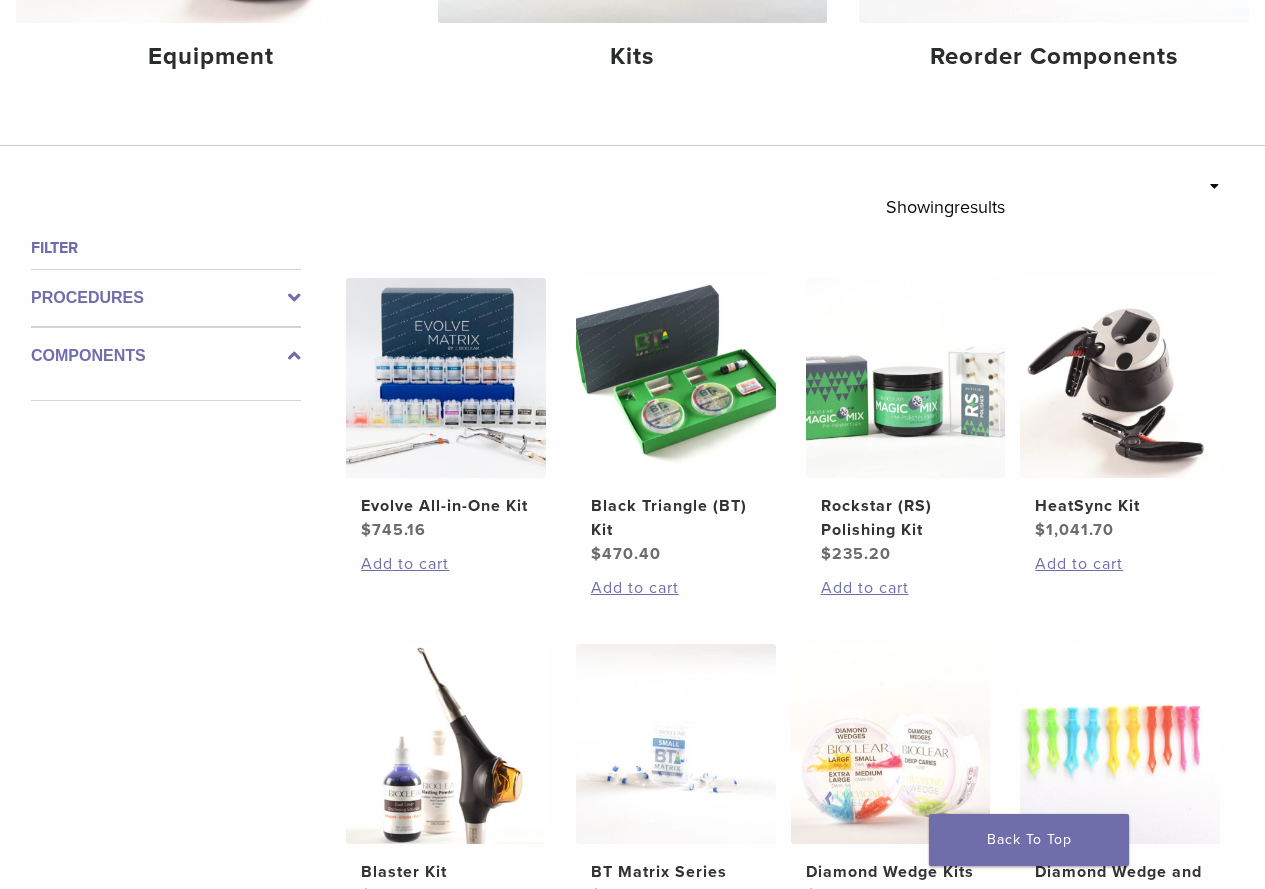 click at bounding box center (294, 356) 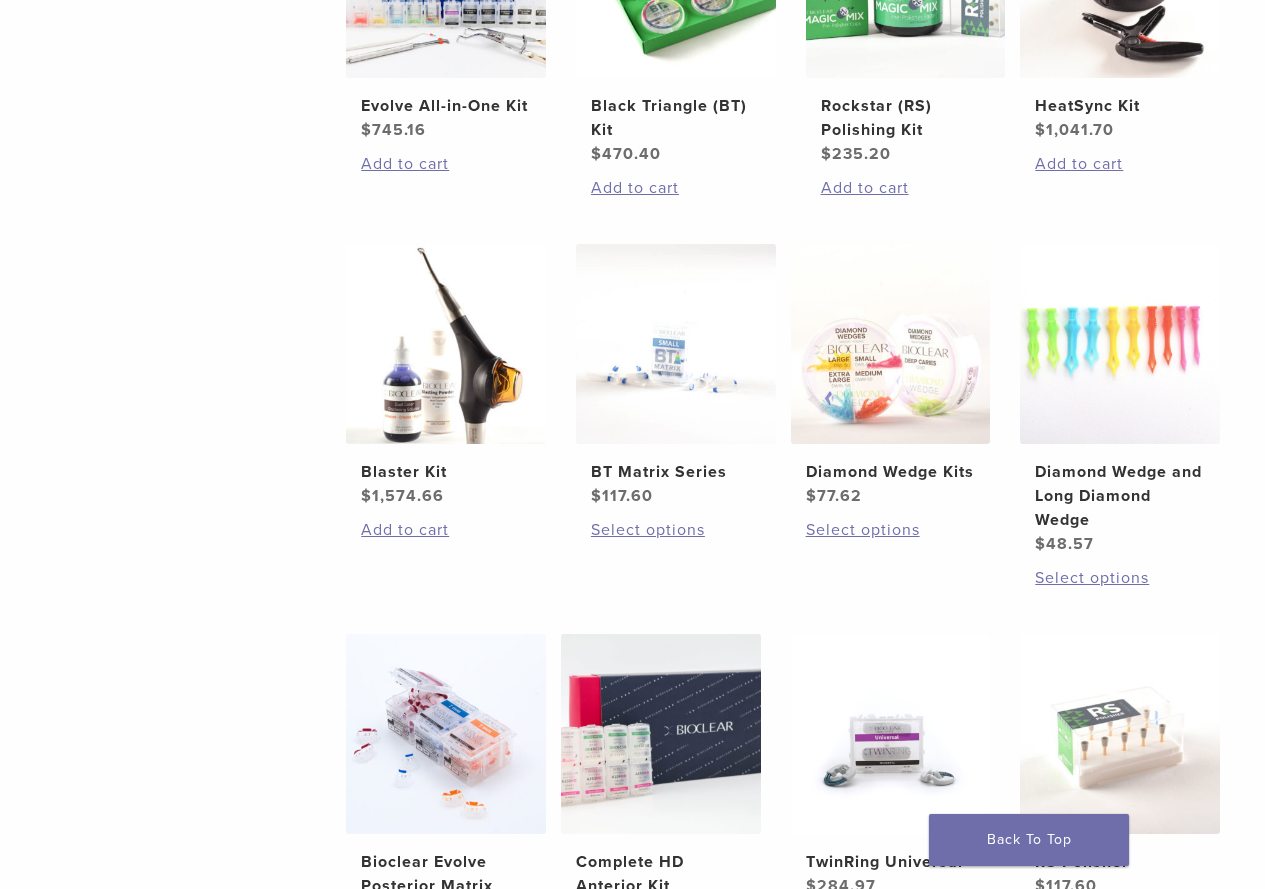 scroll, scrollTop: 1000, scrollLeft: 0, axis: vertical 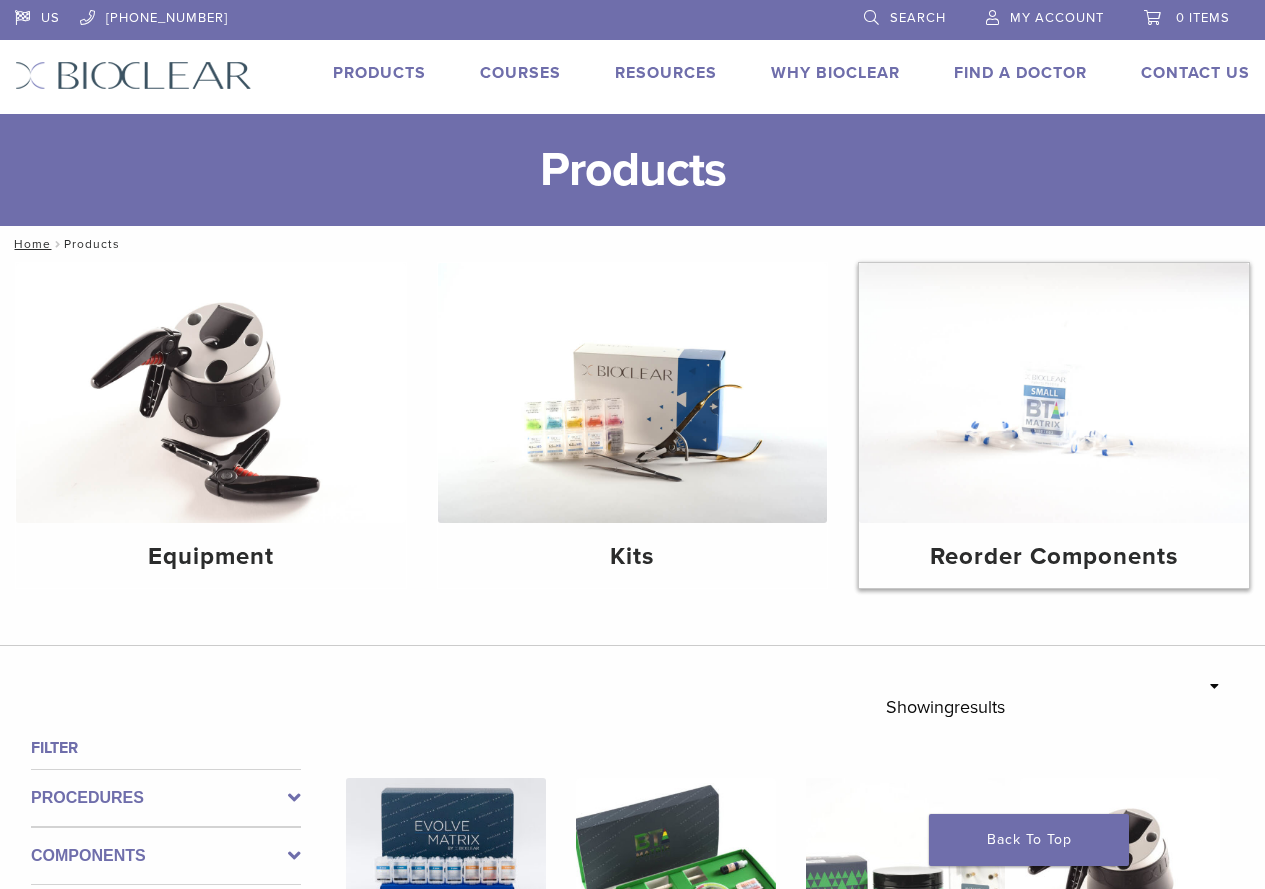 click at bounding box center [1054, 393] 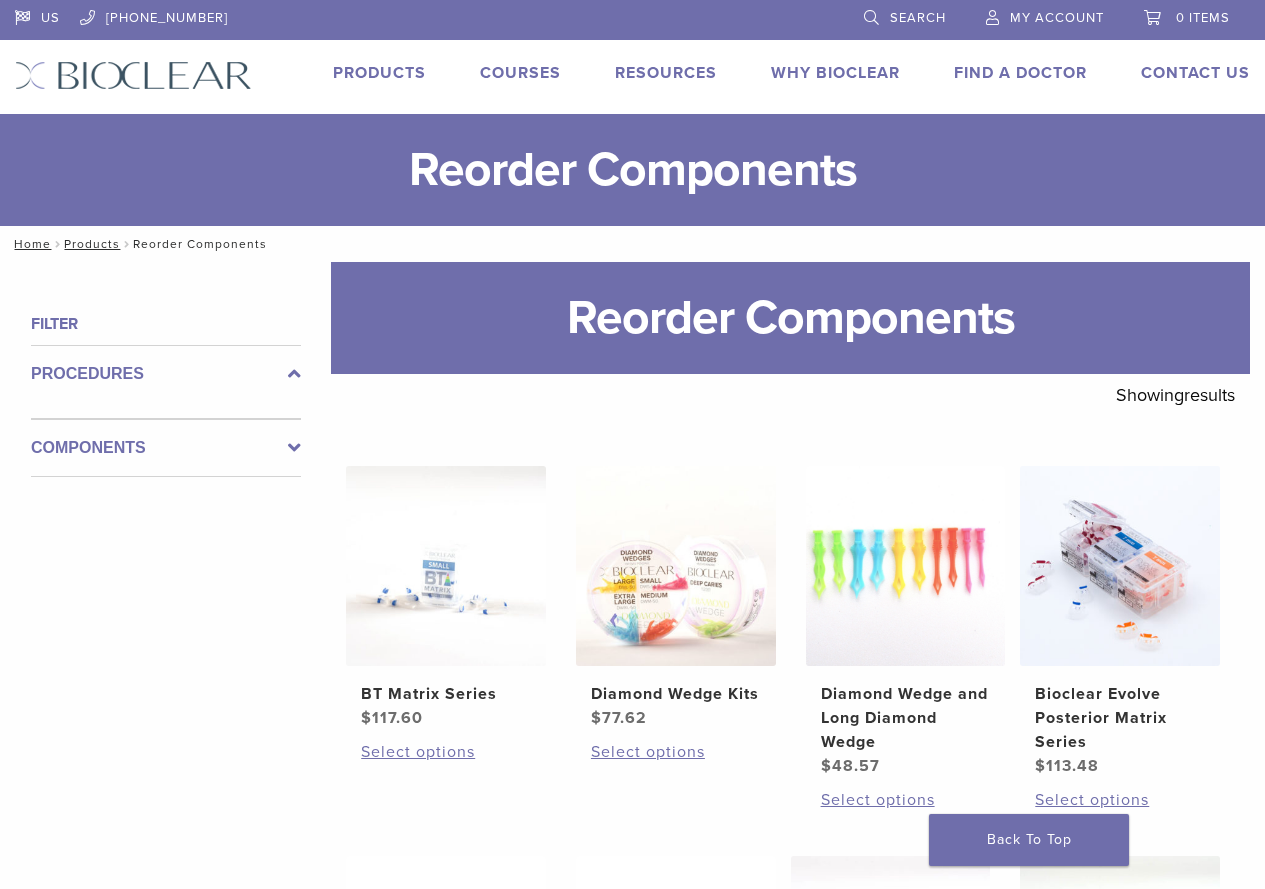scroll, scrollTop: 0, scrollLeft: 0, axis: both 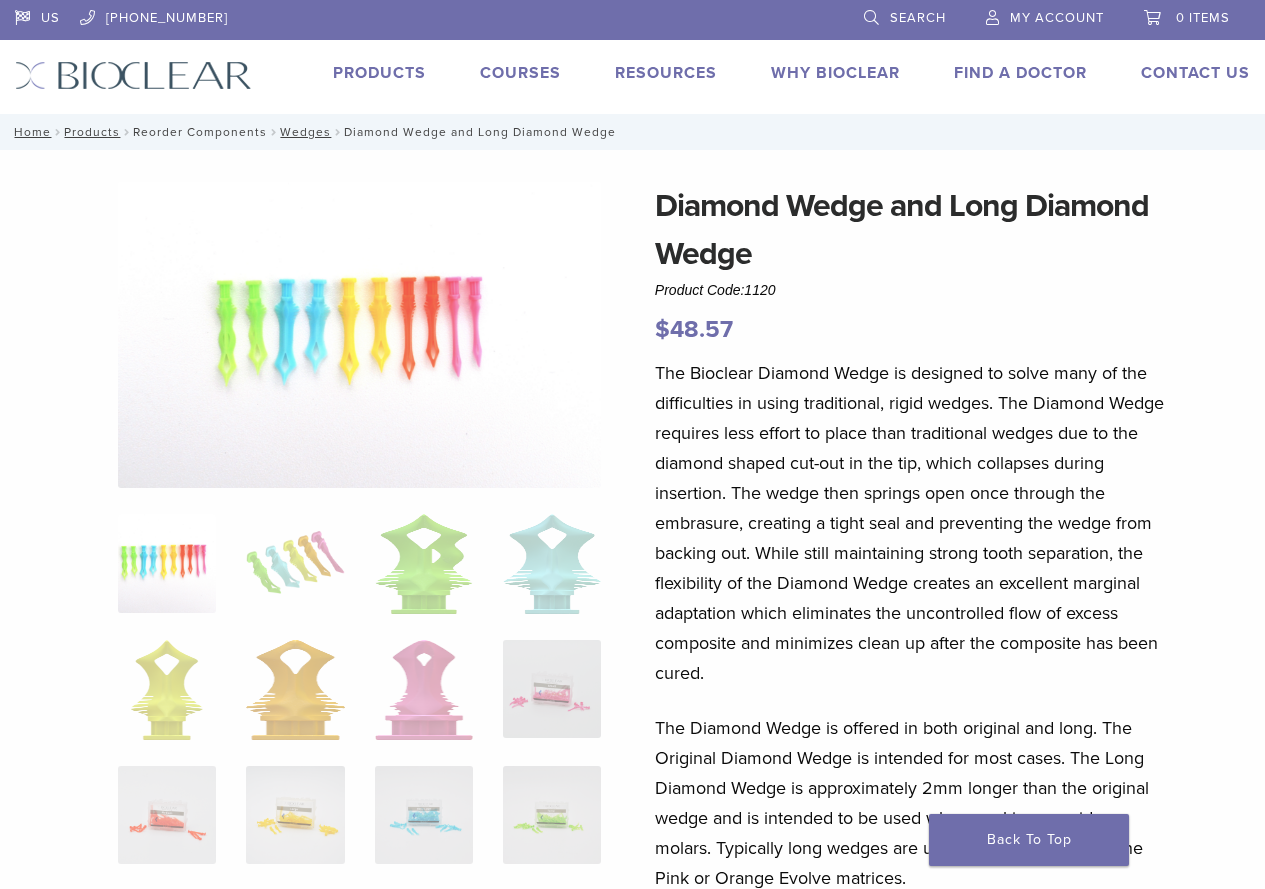 click on "Reorder Components" at bounding box center [200, 132] 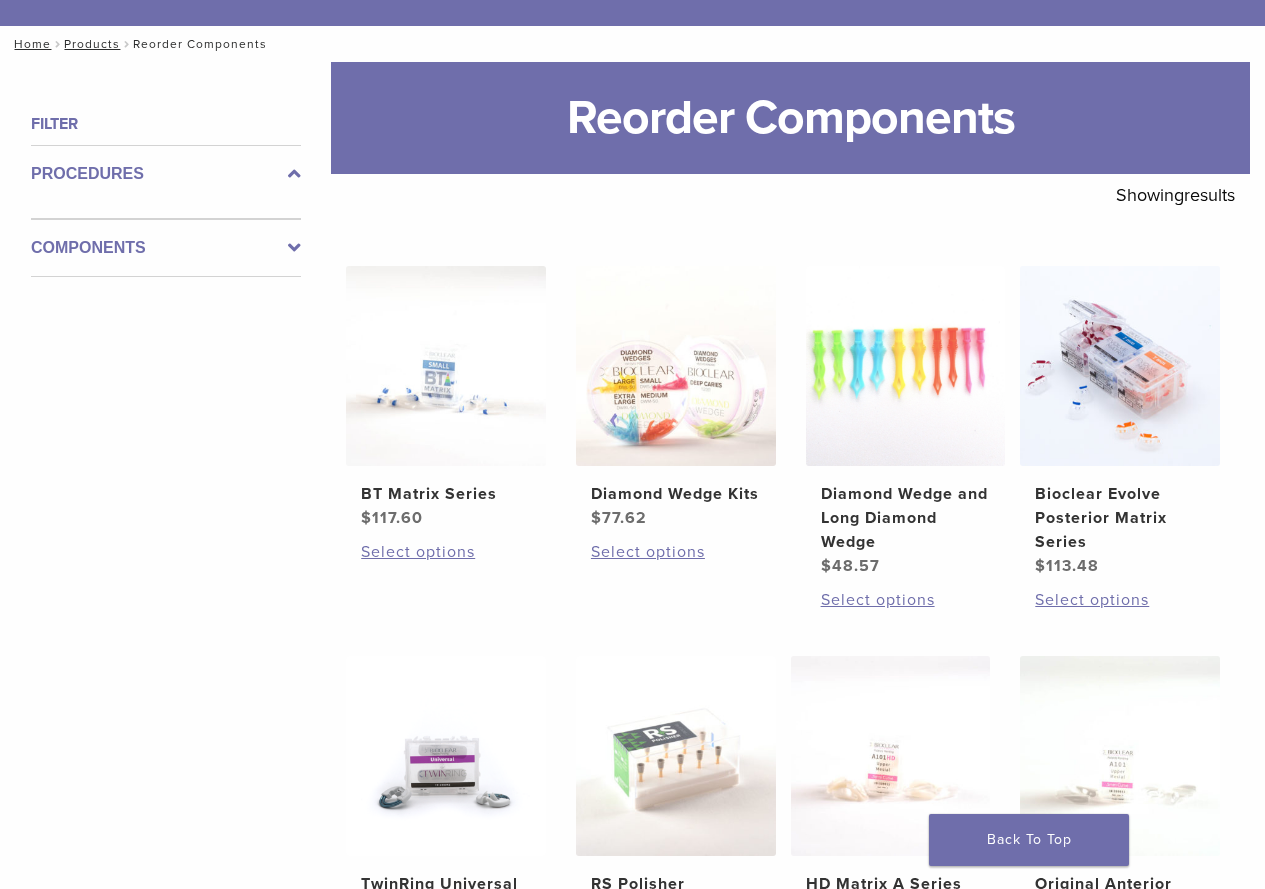 scroll, scrollTop: 400, scrollLeft: 0, axis: vertical 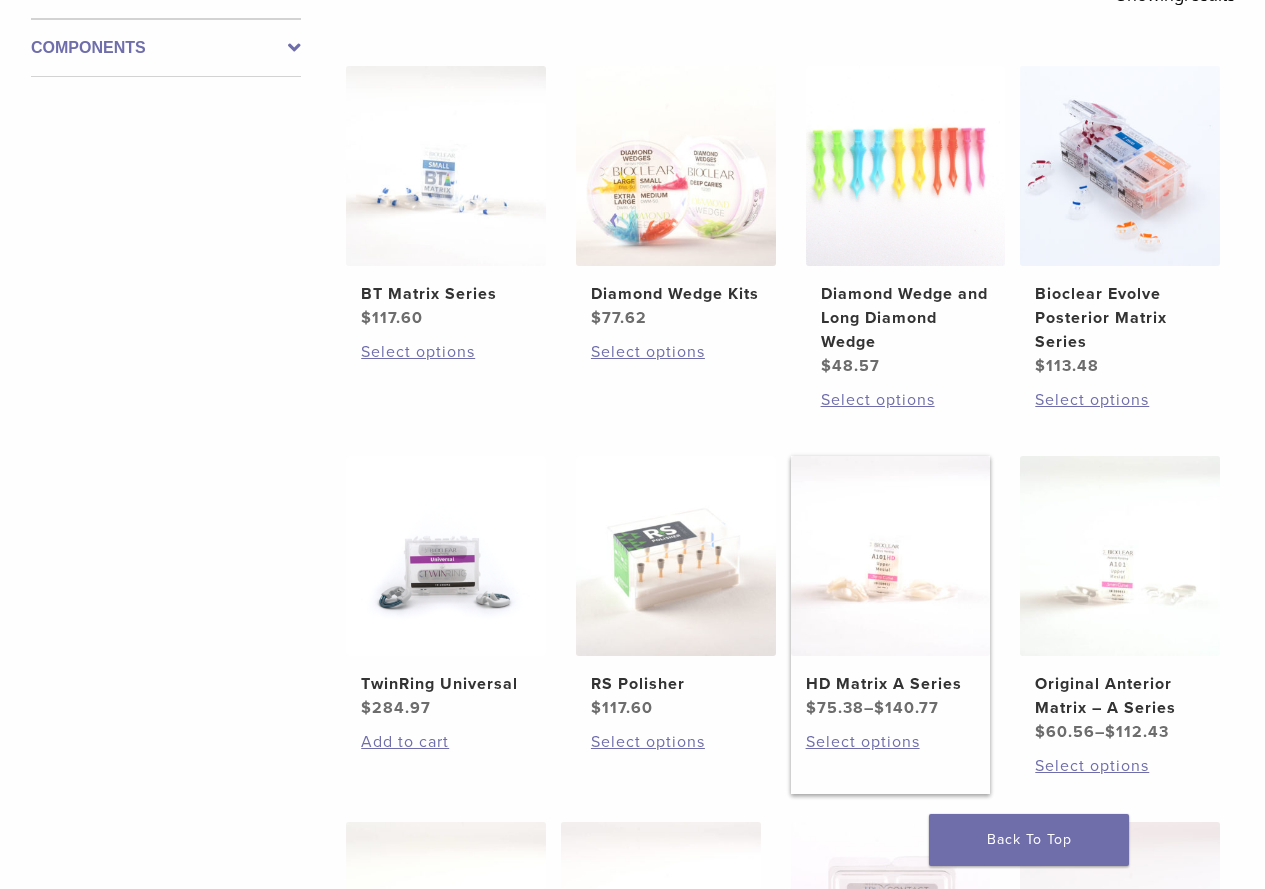 click at bounding box center (891, 556) 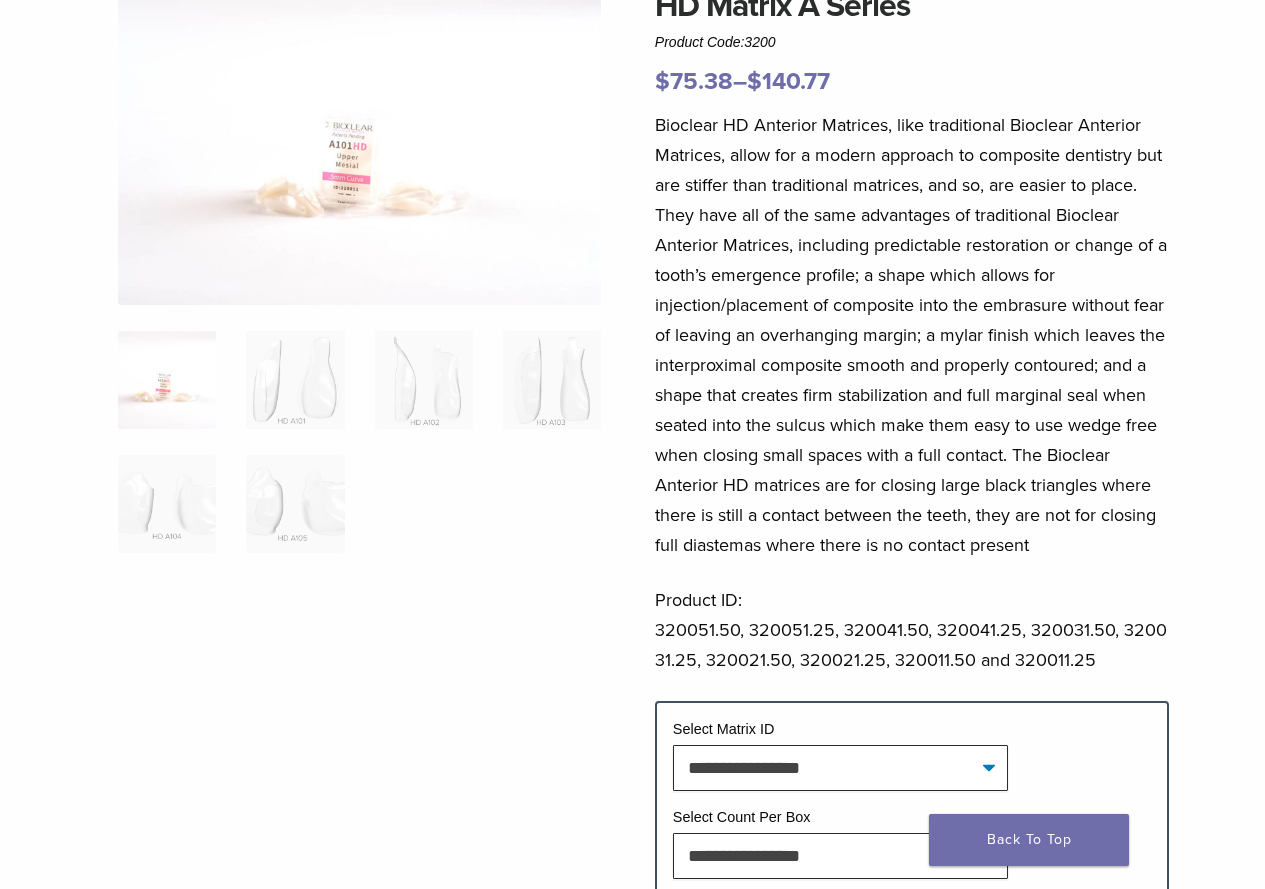 scroll, scrollTop: 500, scrollLeft: 0, axis: vertical 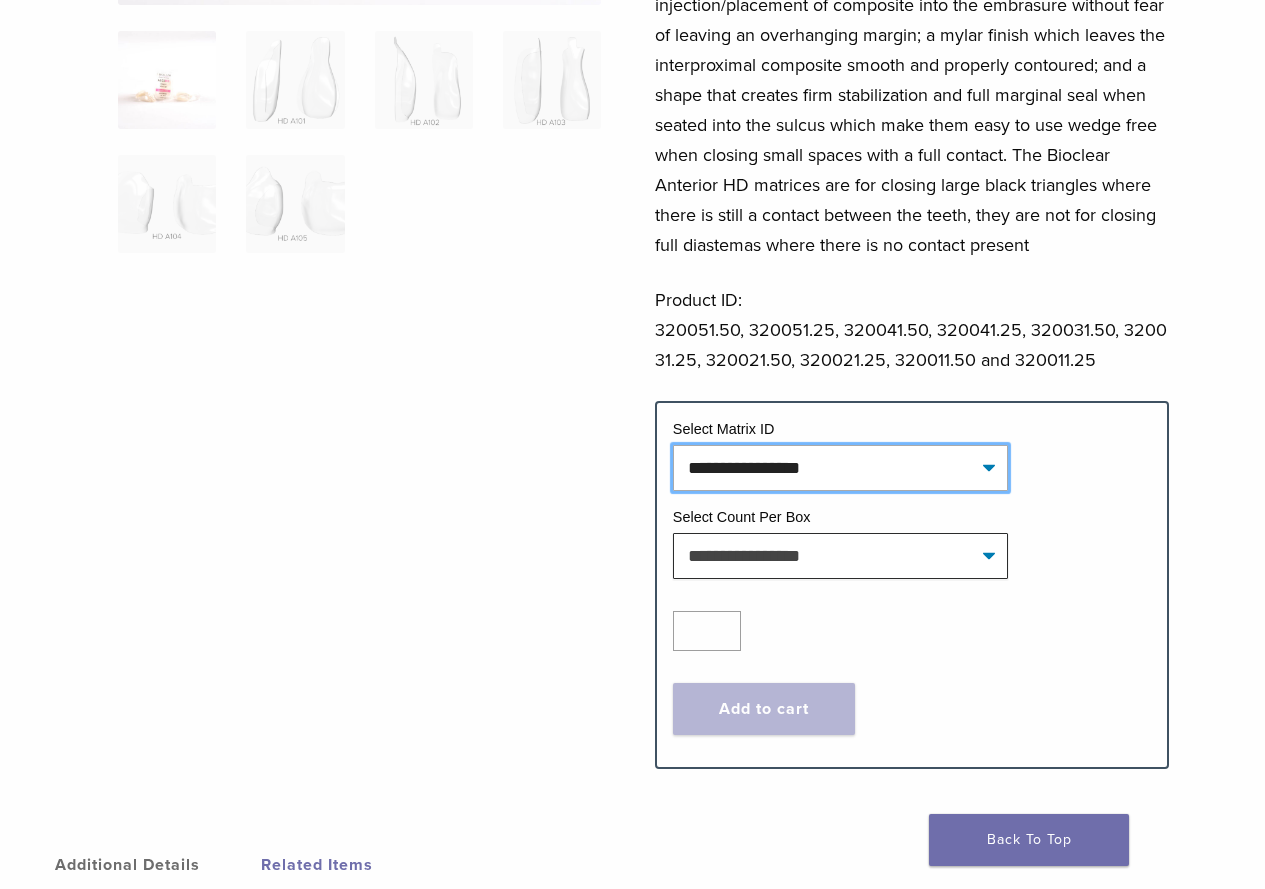 click on "**********" 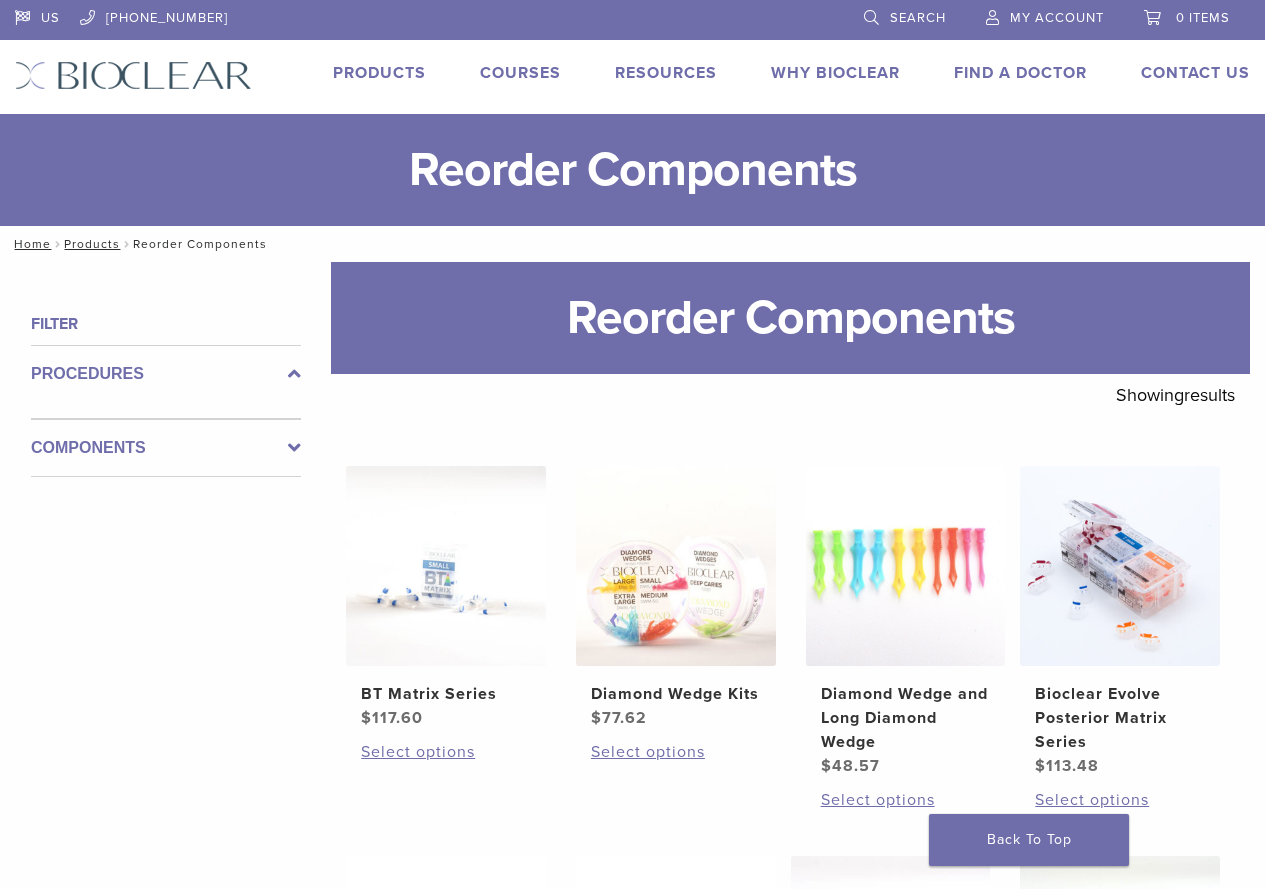 scroll, scrollTop: 400, scrollLeft: 0, axis: vertical 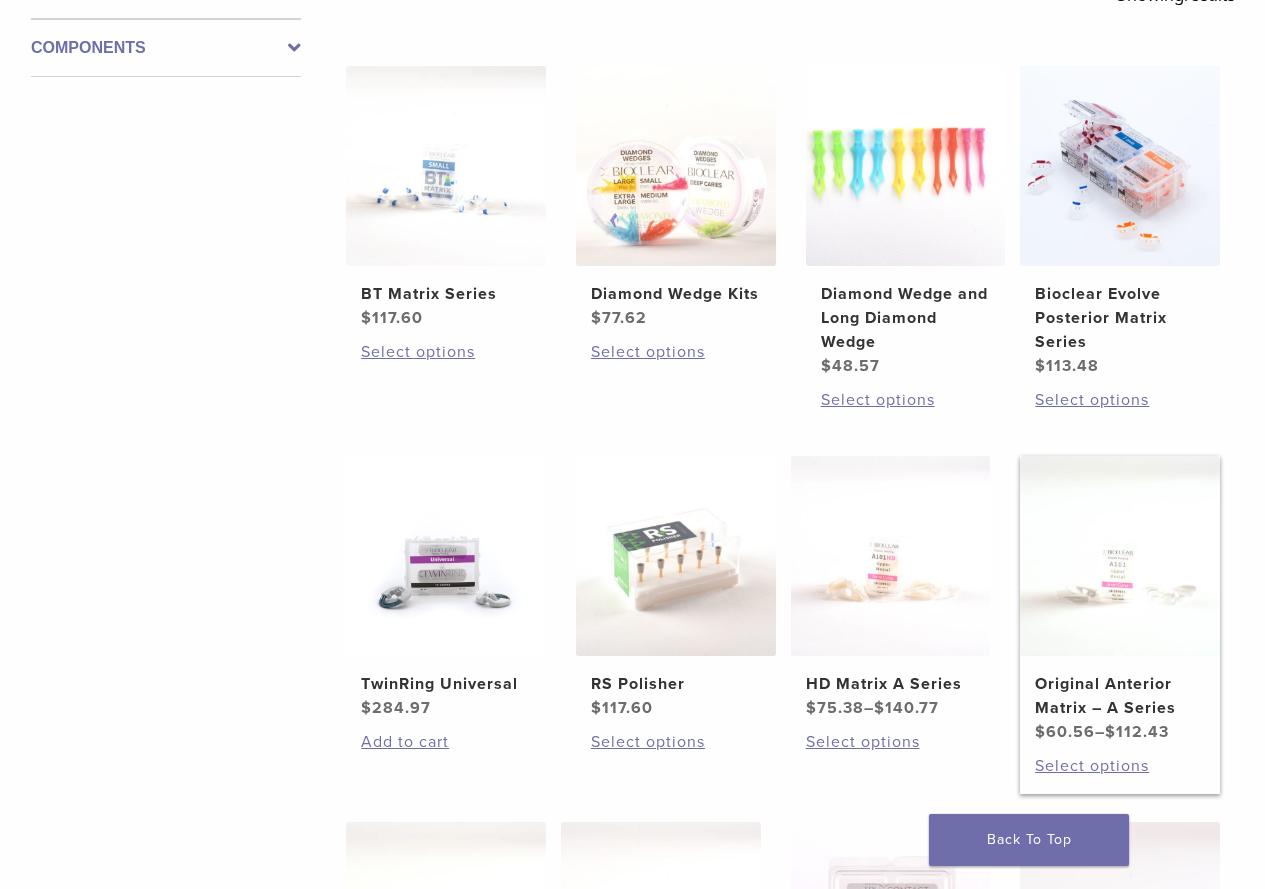 click at bounding box center [1120, 556] 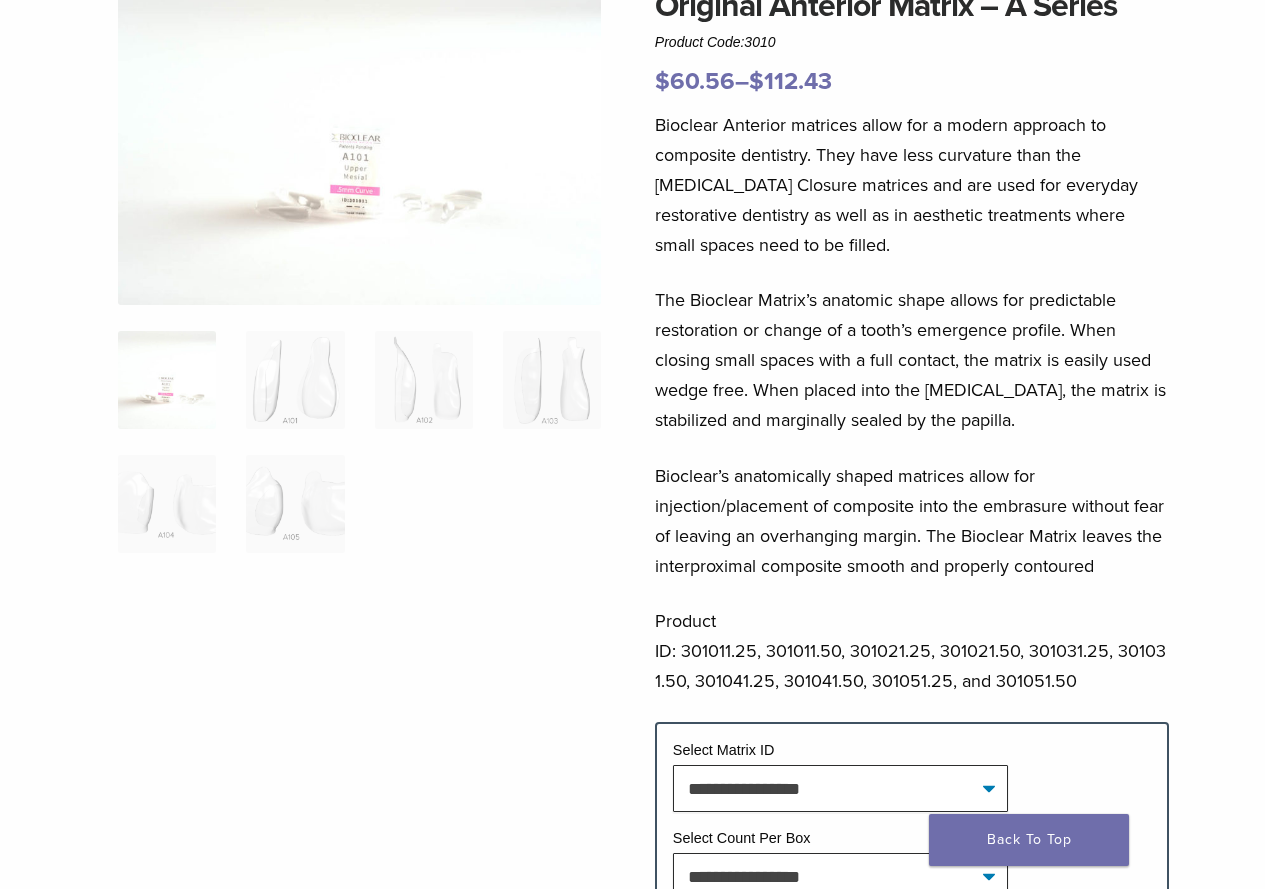 scroll, scrollTop: 500, scrollLeft: 0, axis: vertical 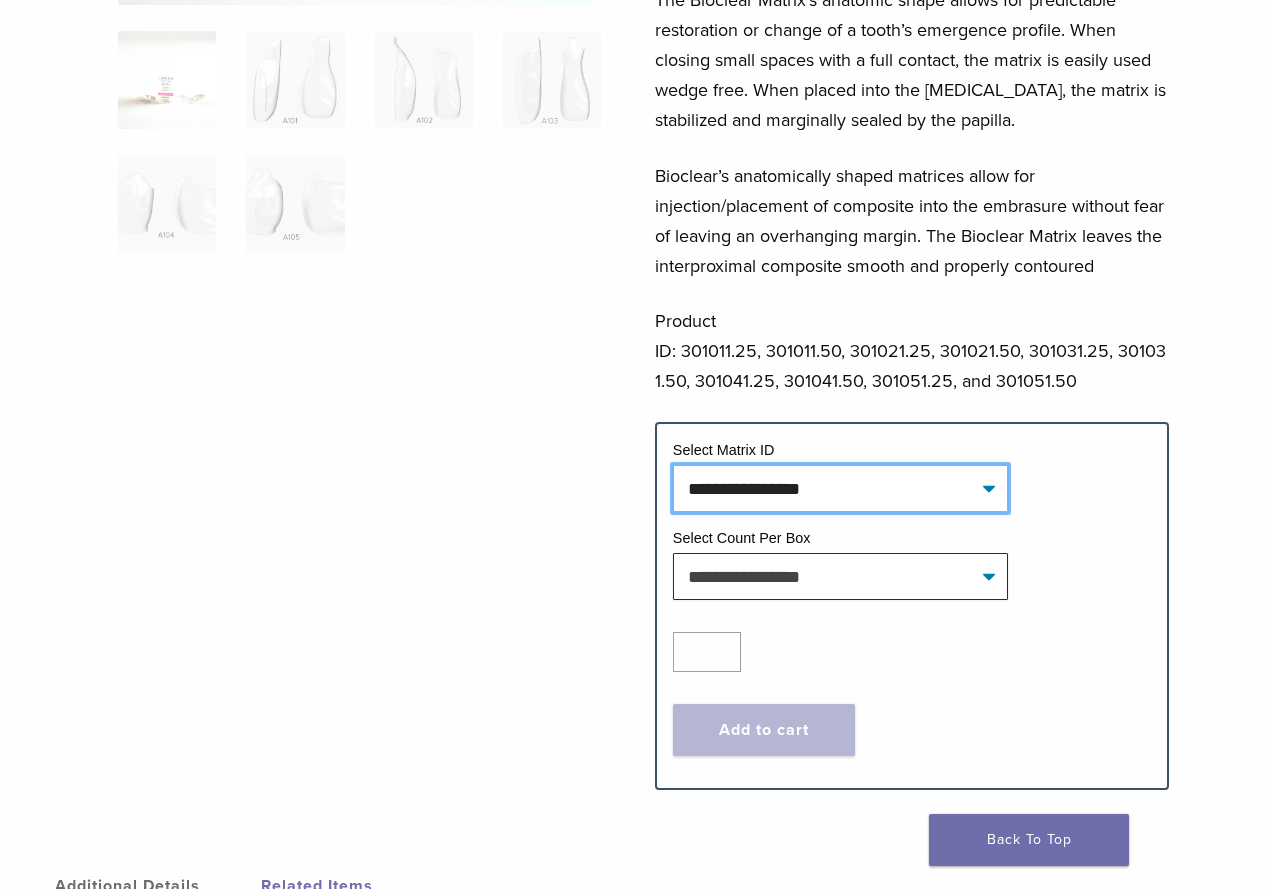 click on "**********" 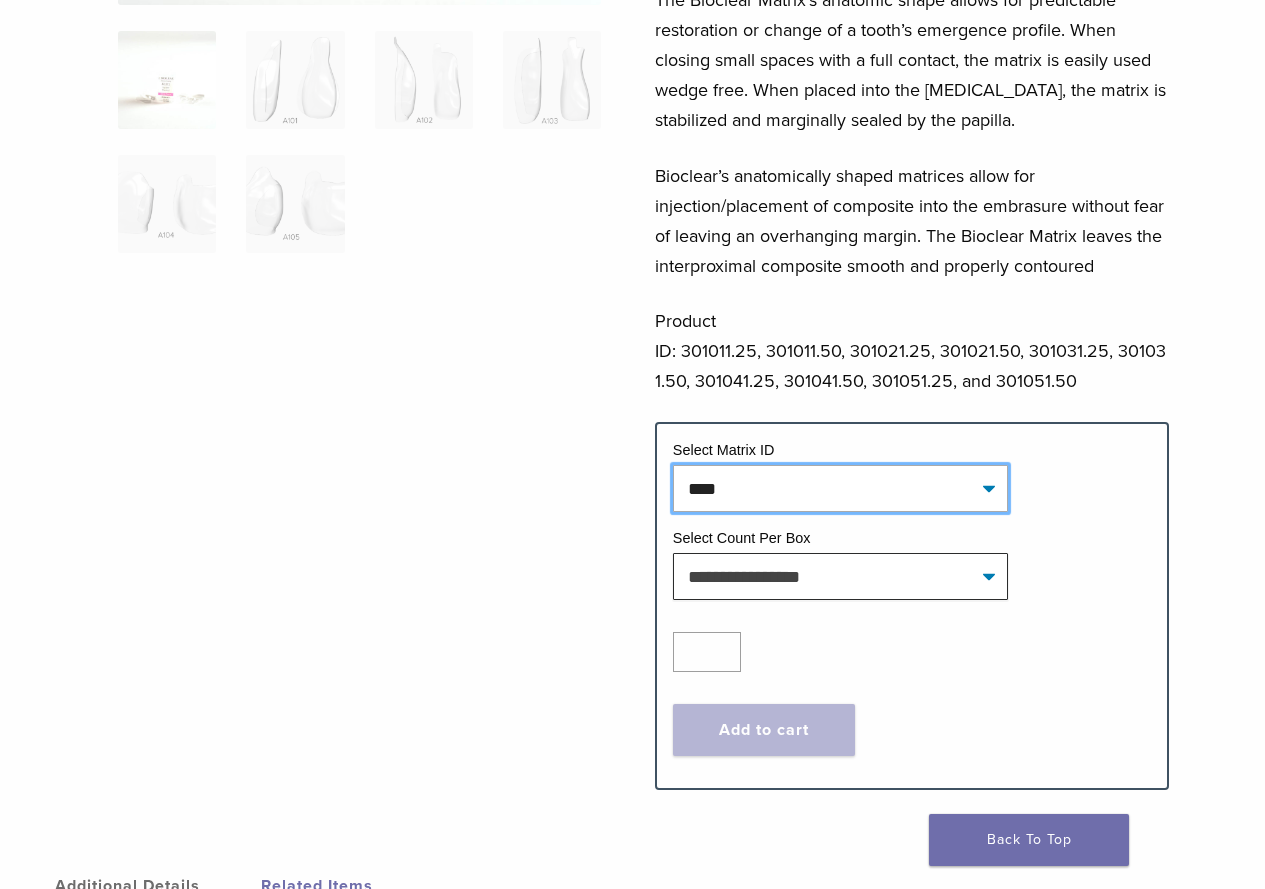 click on "**********" 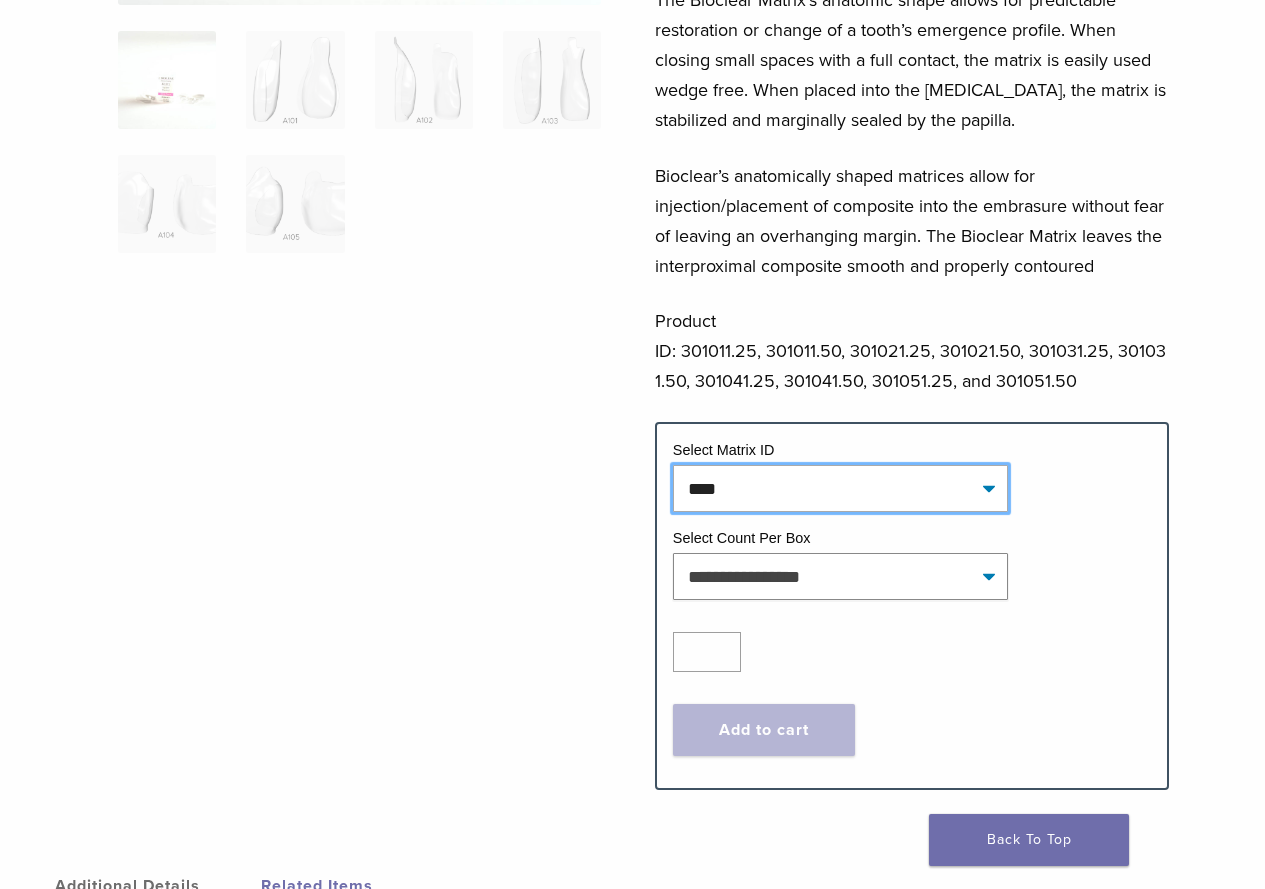 select on "****" 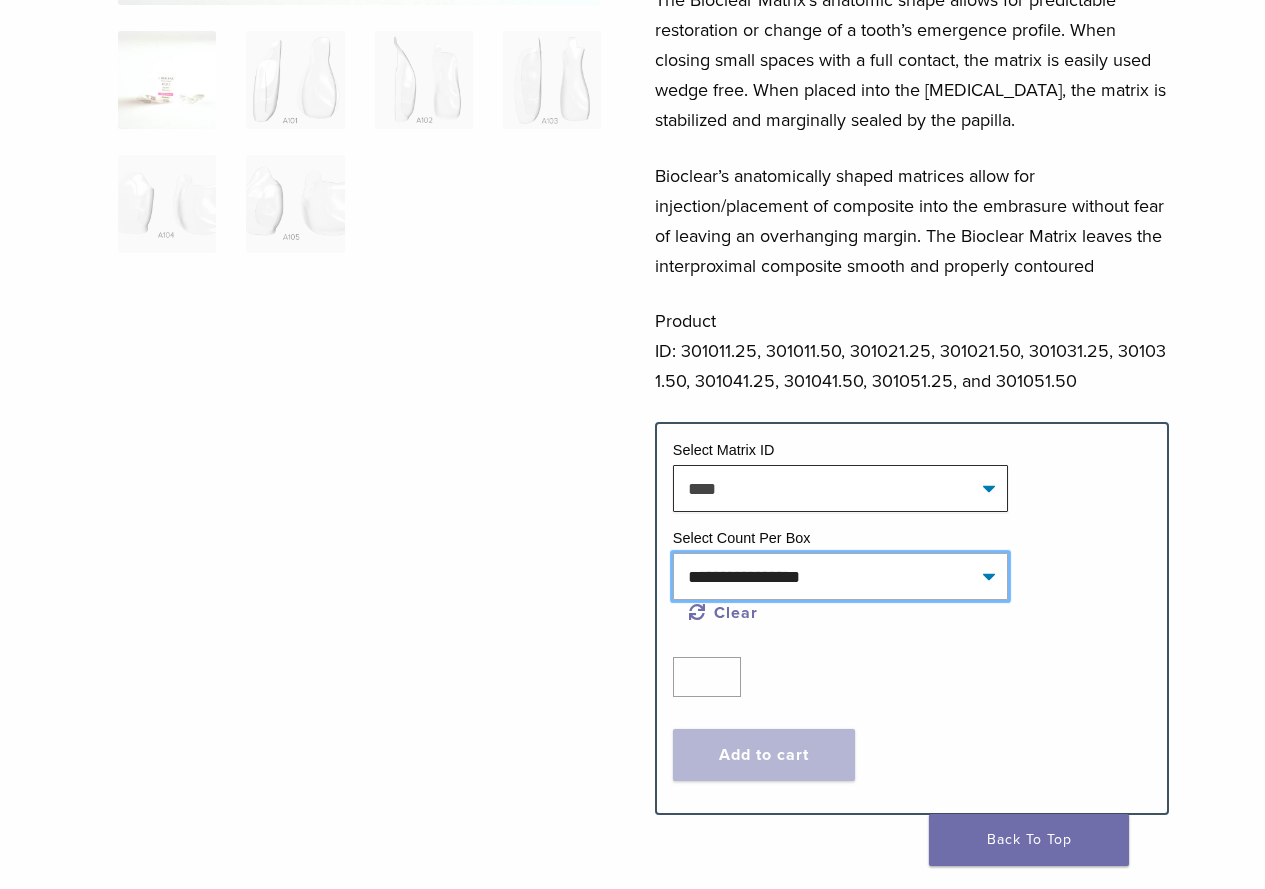 click on "**********" 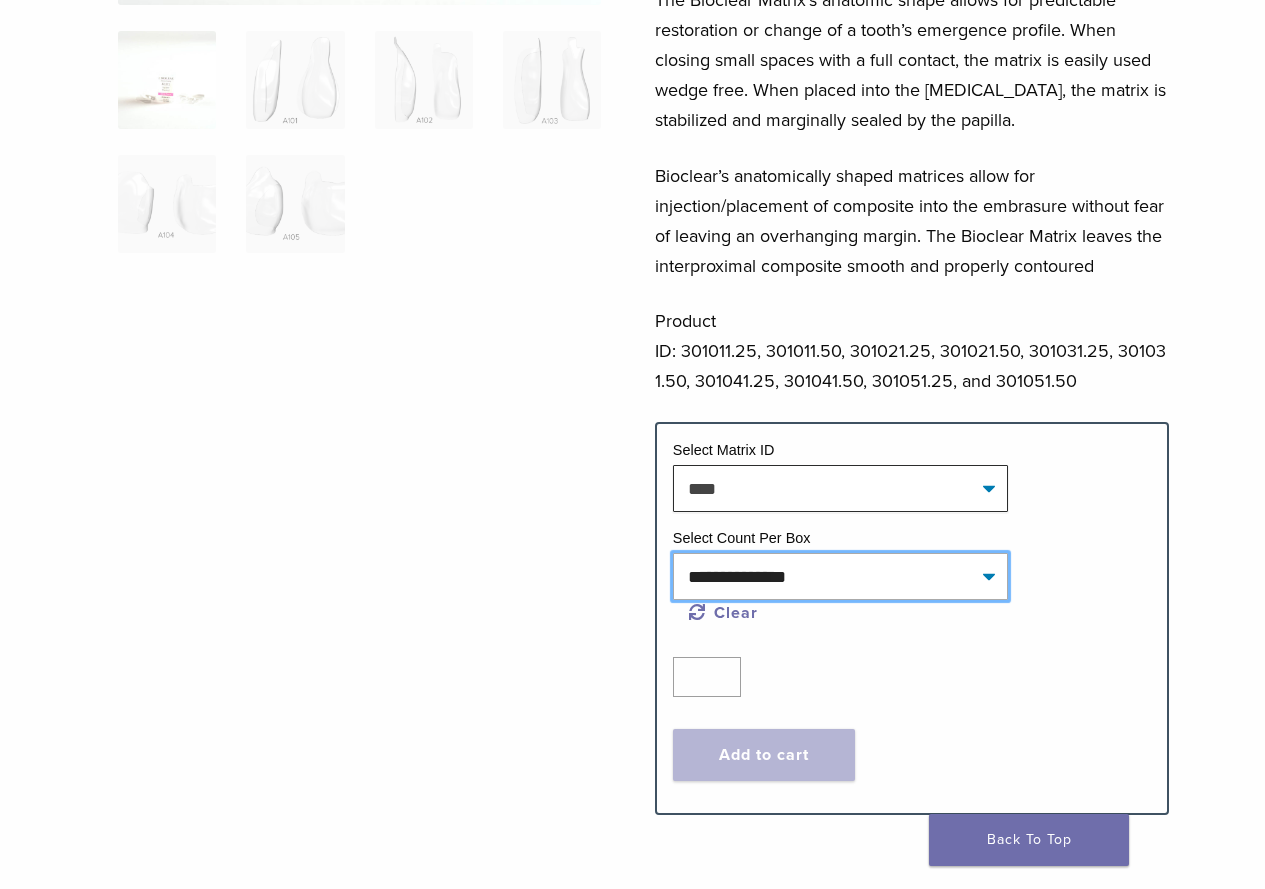 click on "**********" 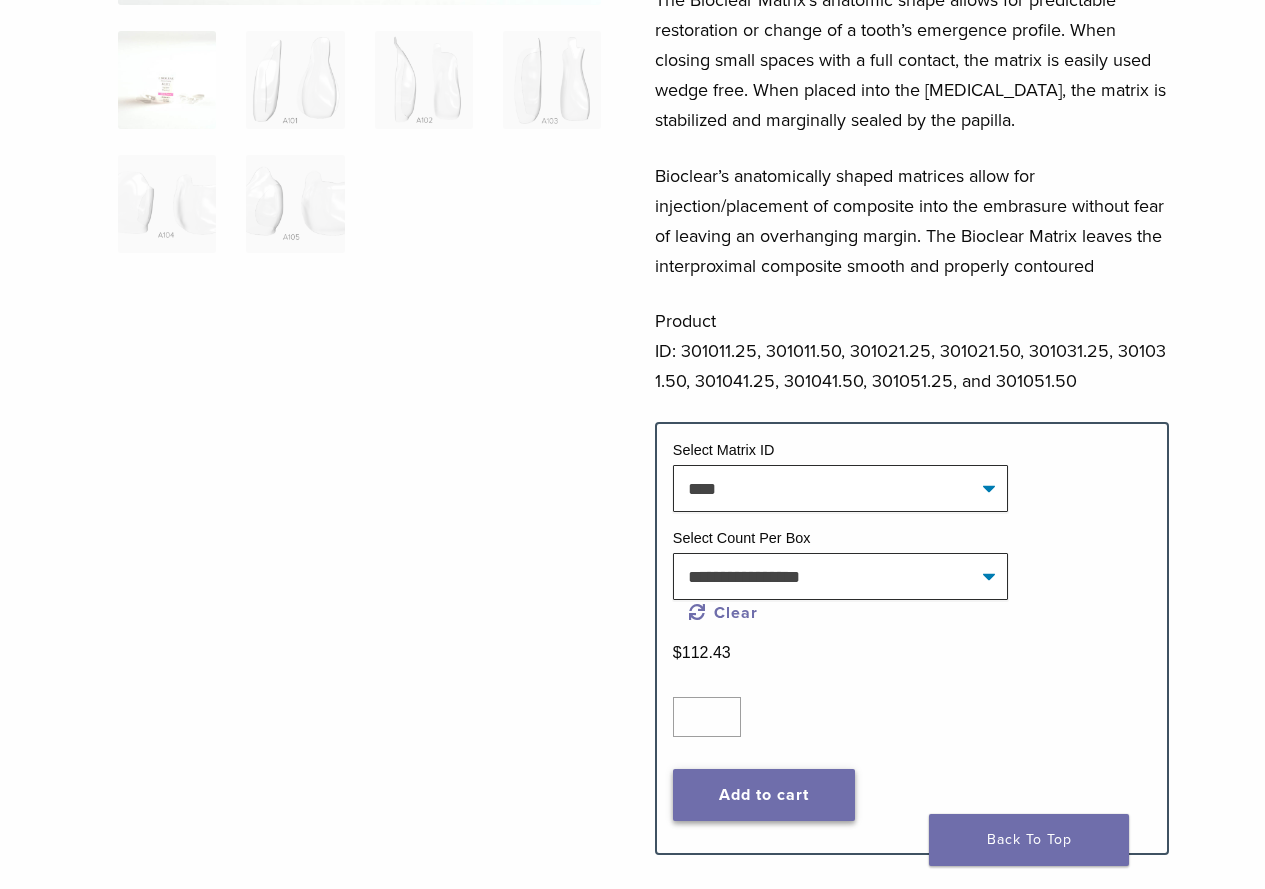 click on "Add to cart" 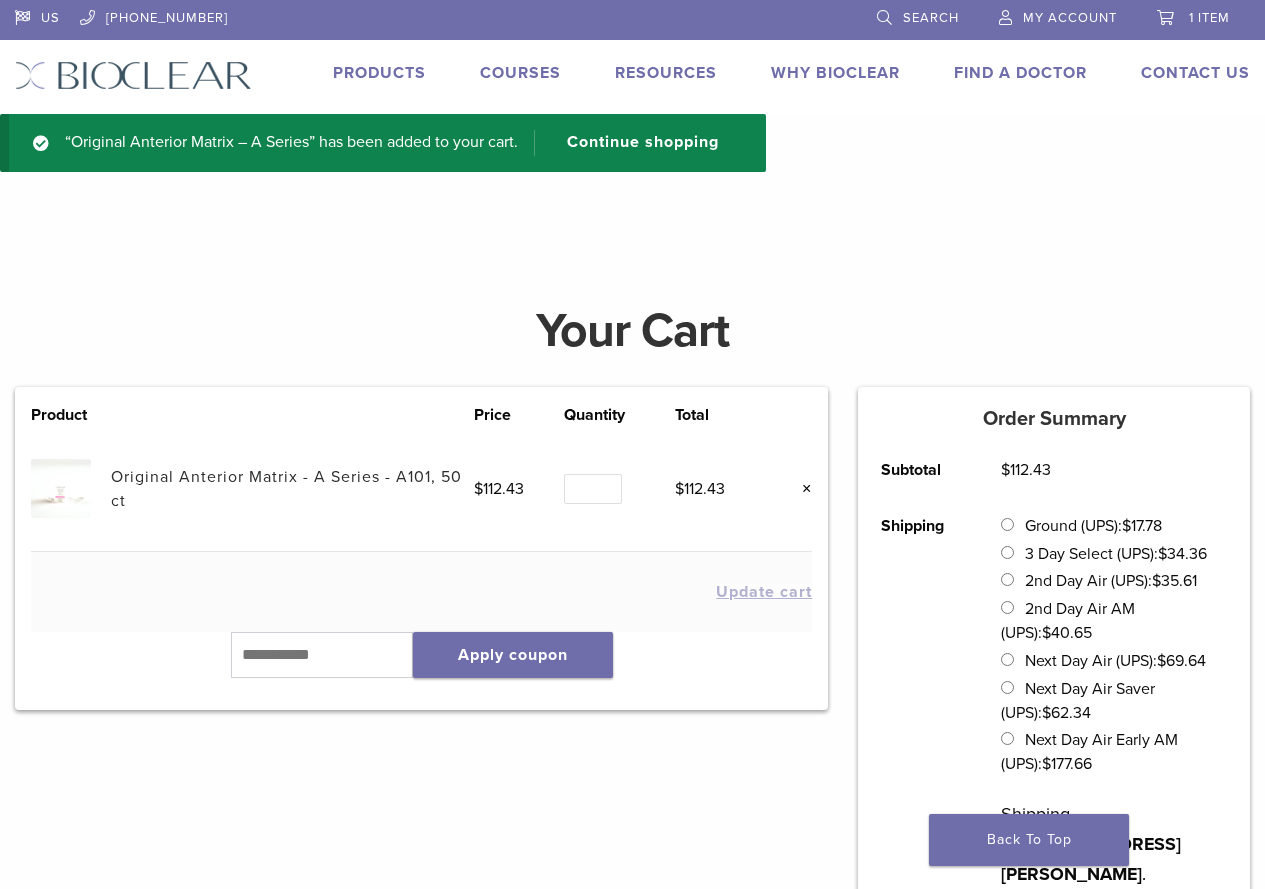 scroll, scrollTop: 0, scrollLeft: 0, axis: both 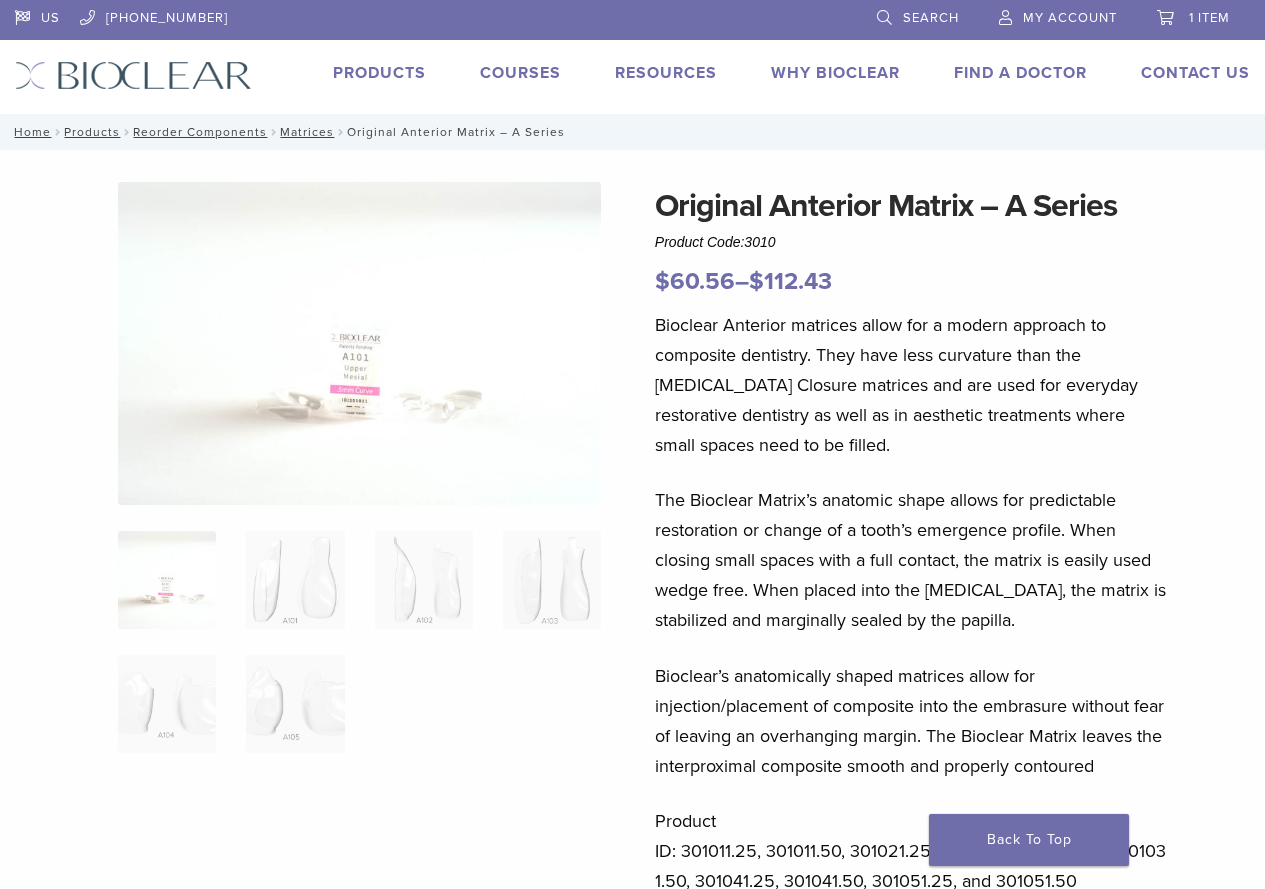 select on "****" 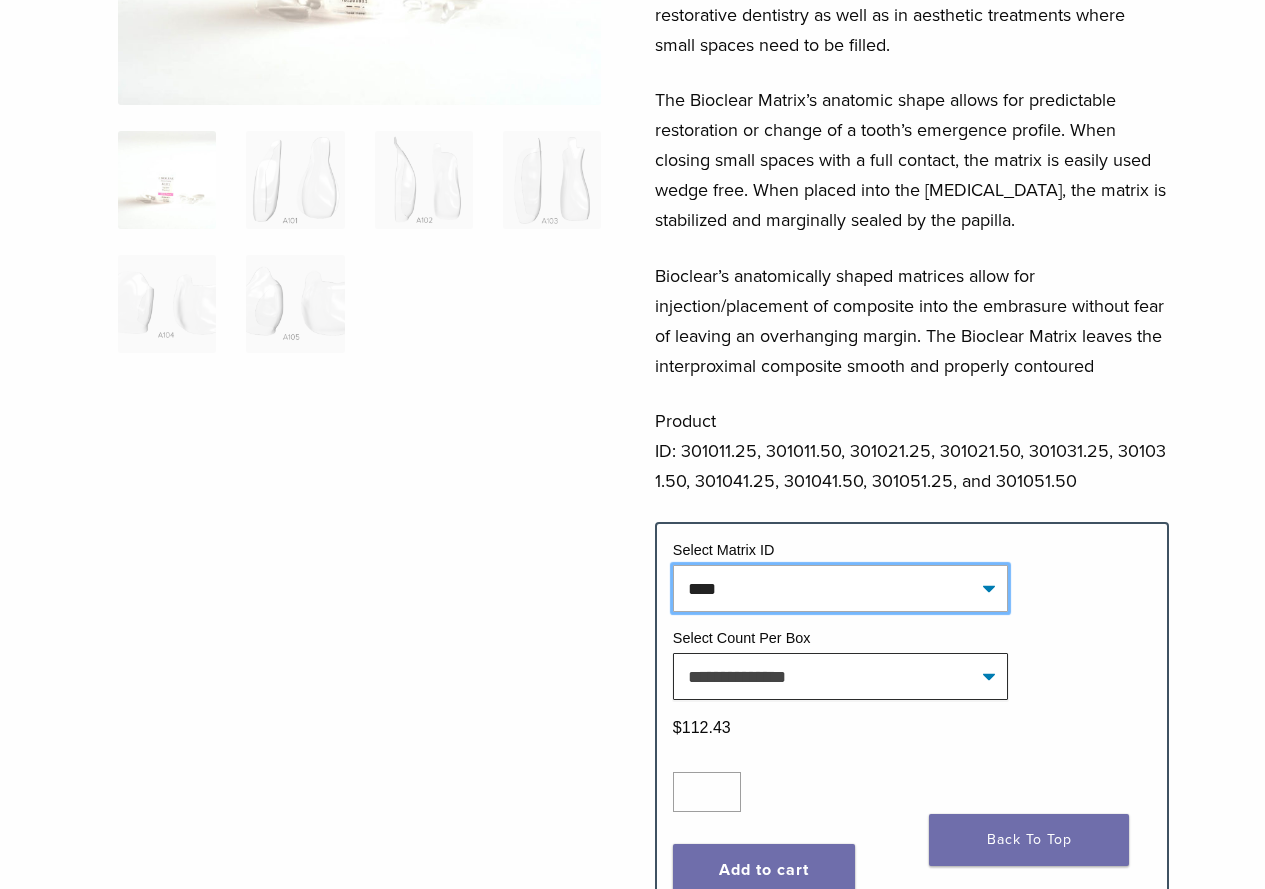 click on "**********" 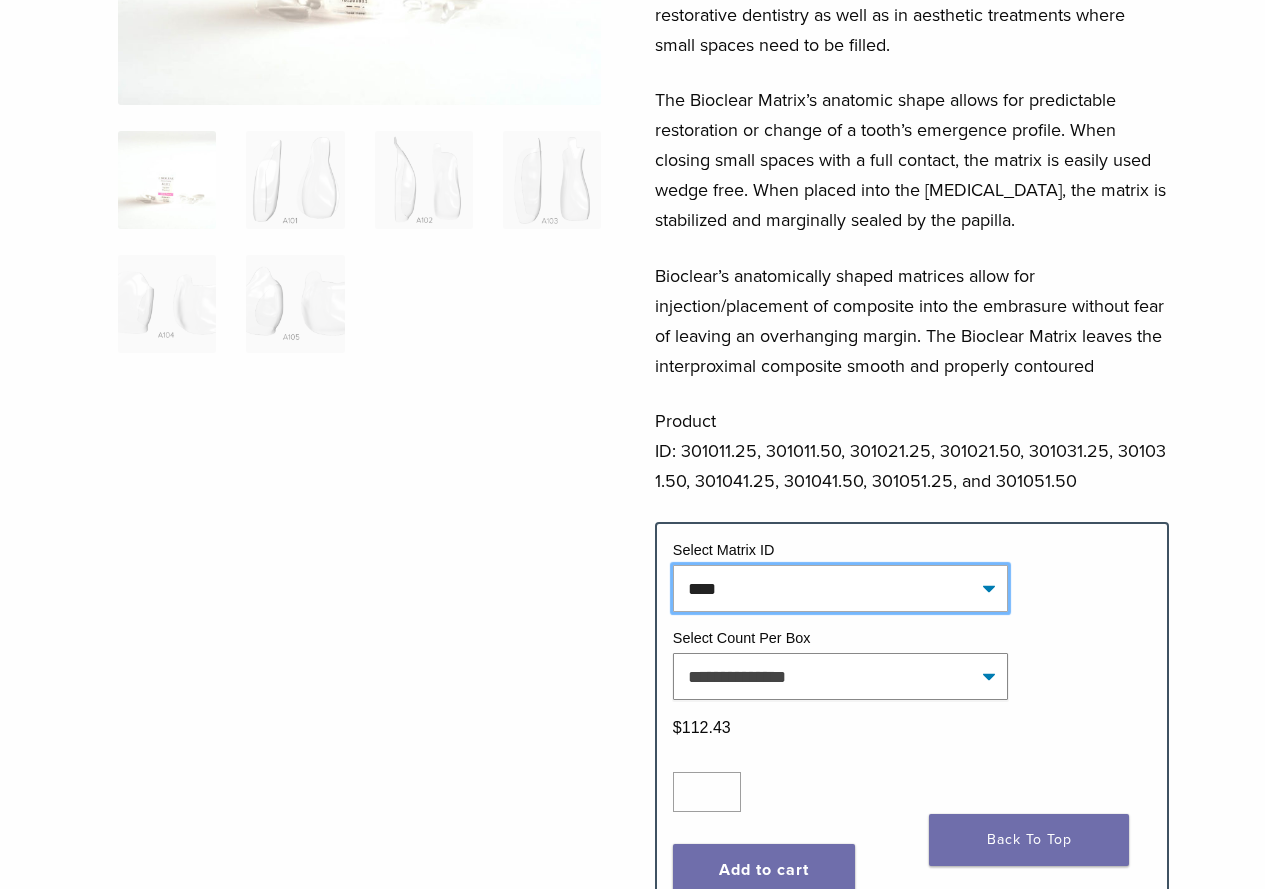 select on "****" 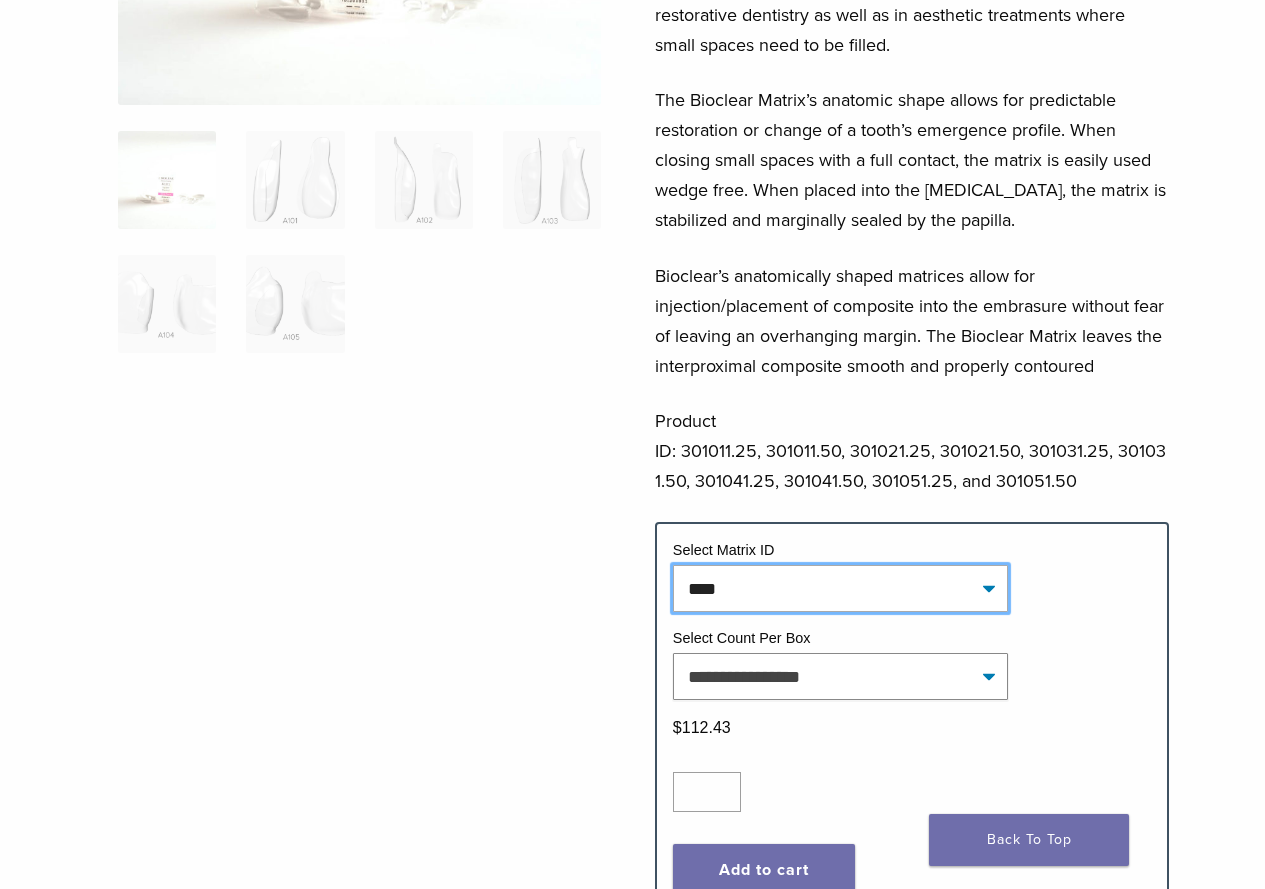 scroll, scrollTop: 500, scrollLeft: 0, axis: vertical 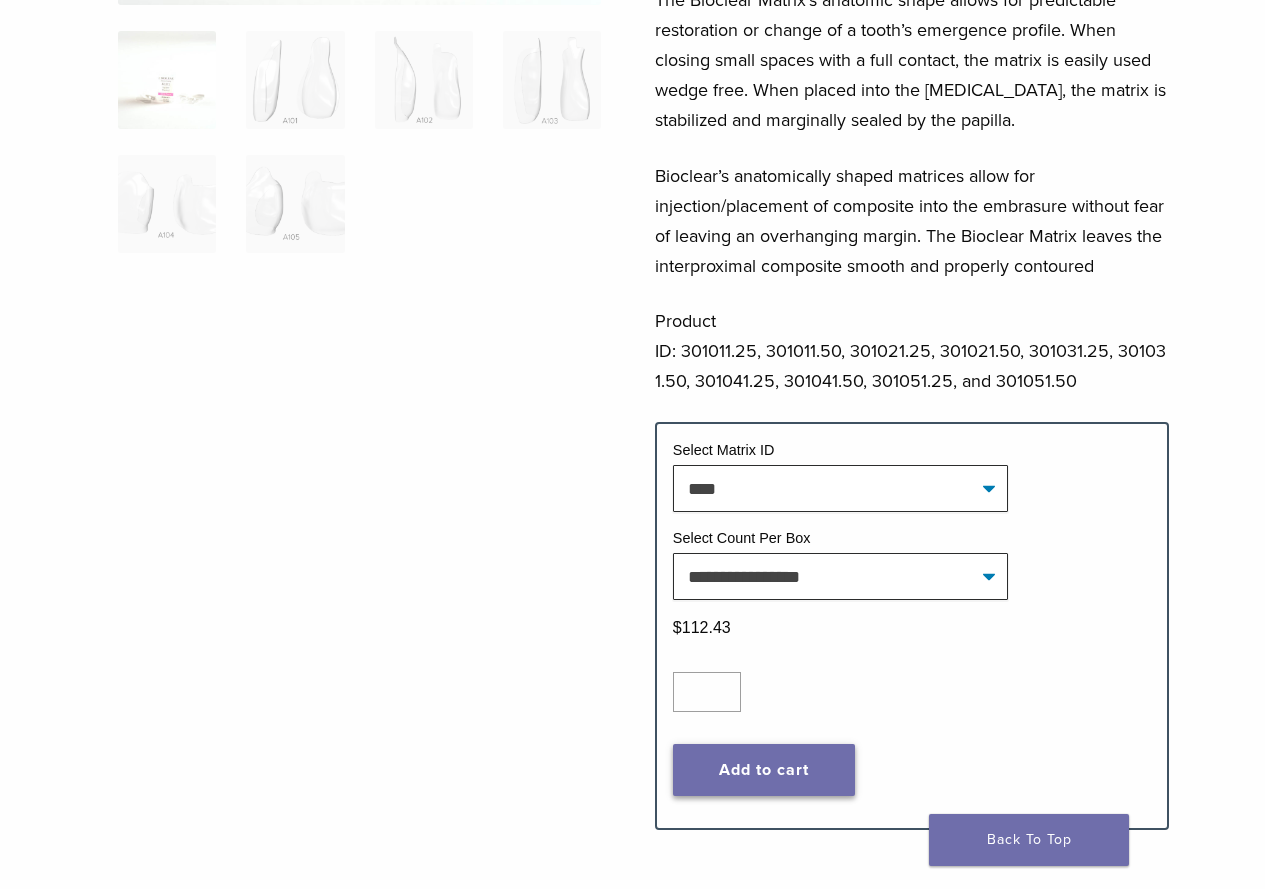 click on "Add to cart" 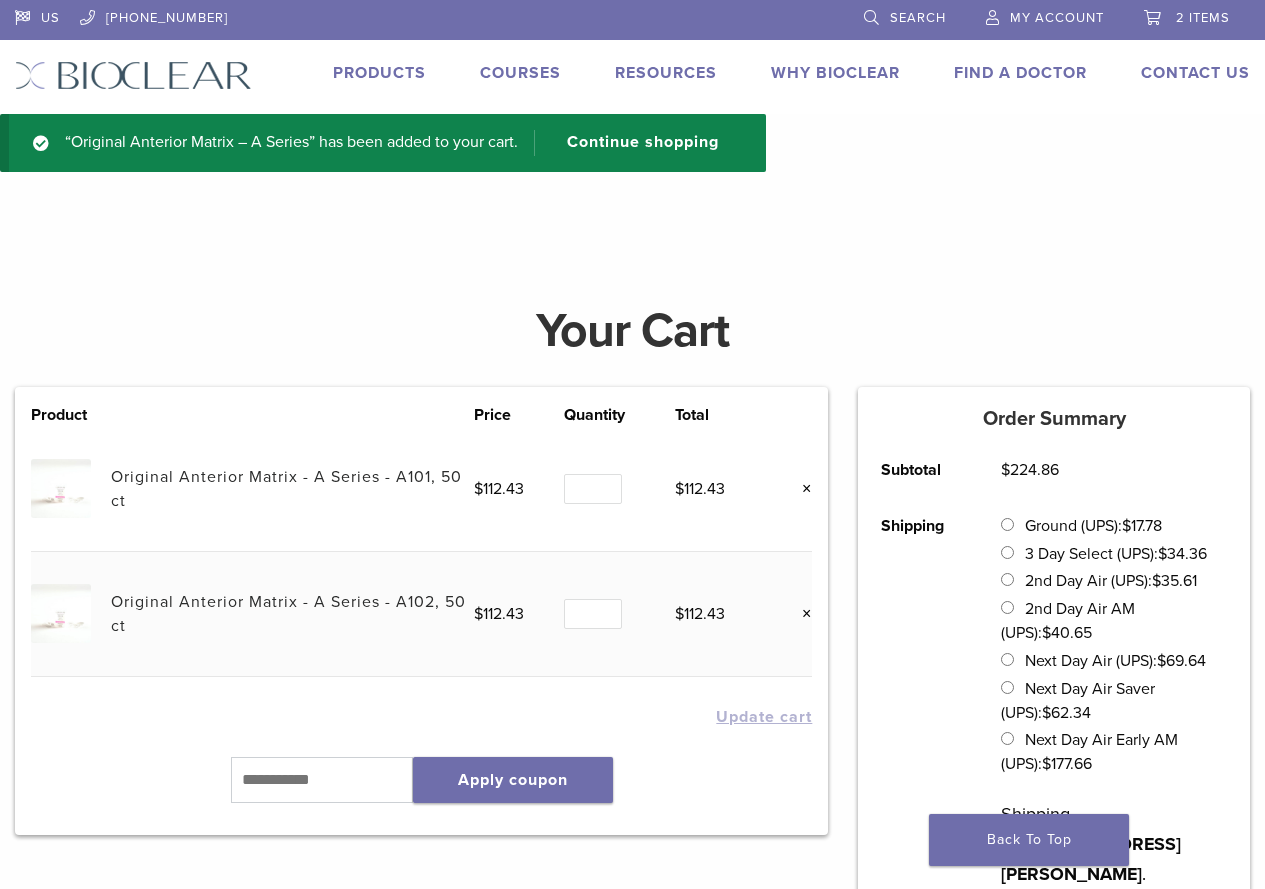 scroll, scrollTop: 0, scrollLeft: 0, axis: both 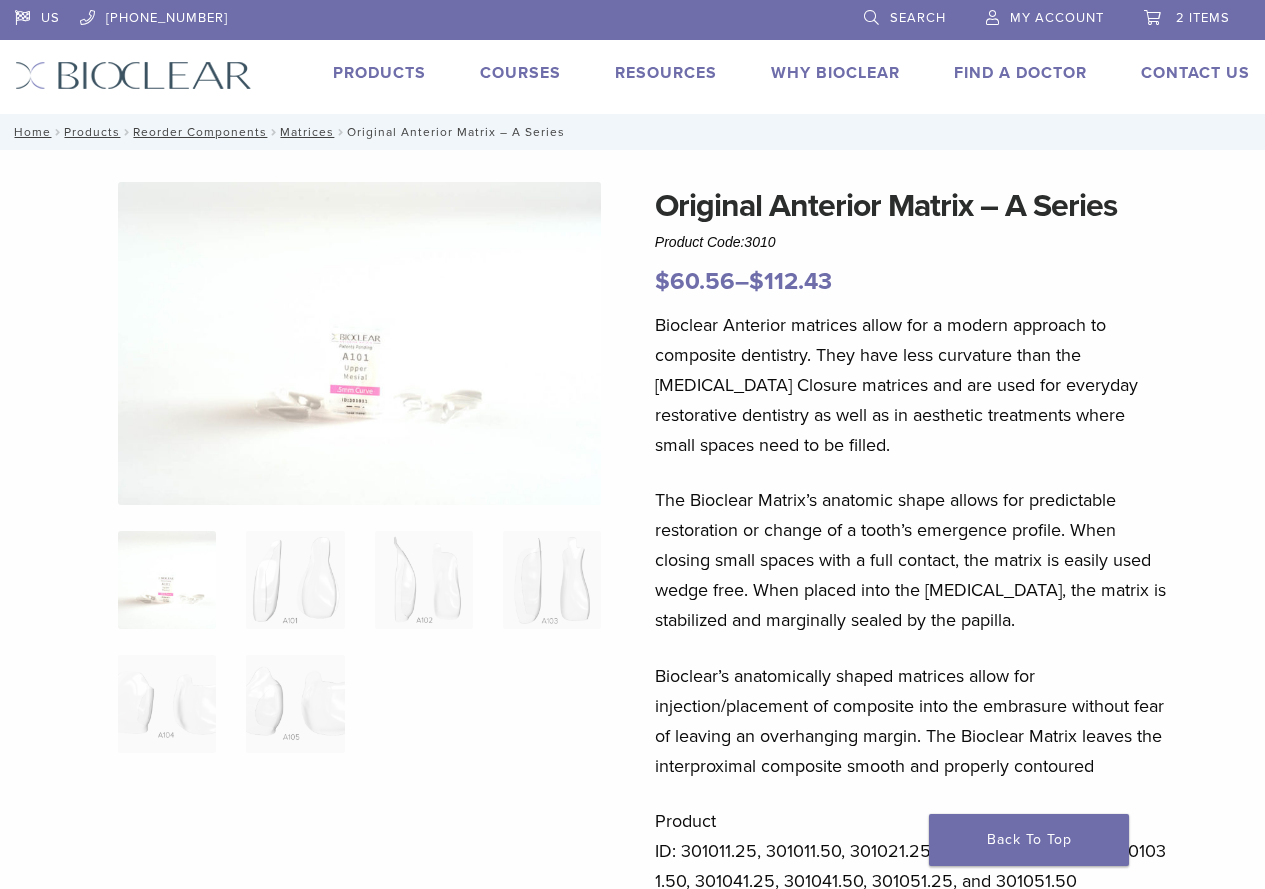 select on "****" 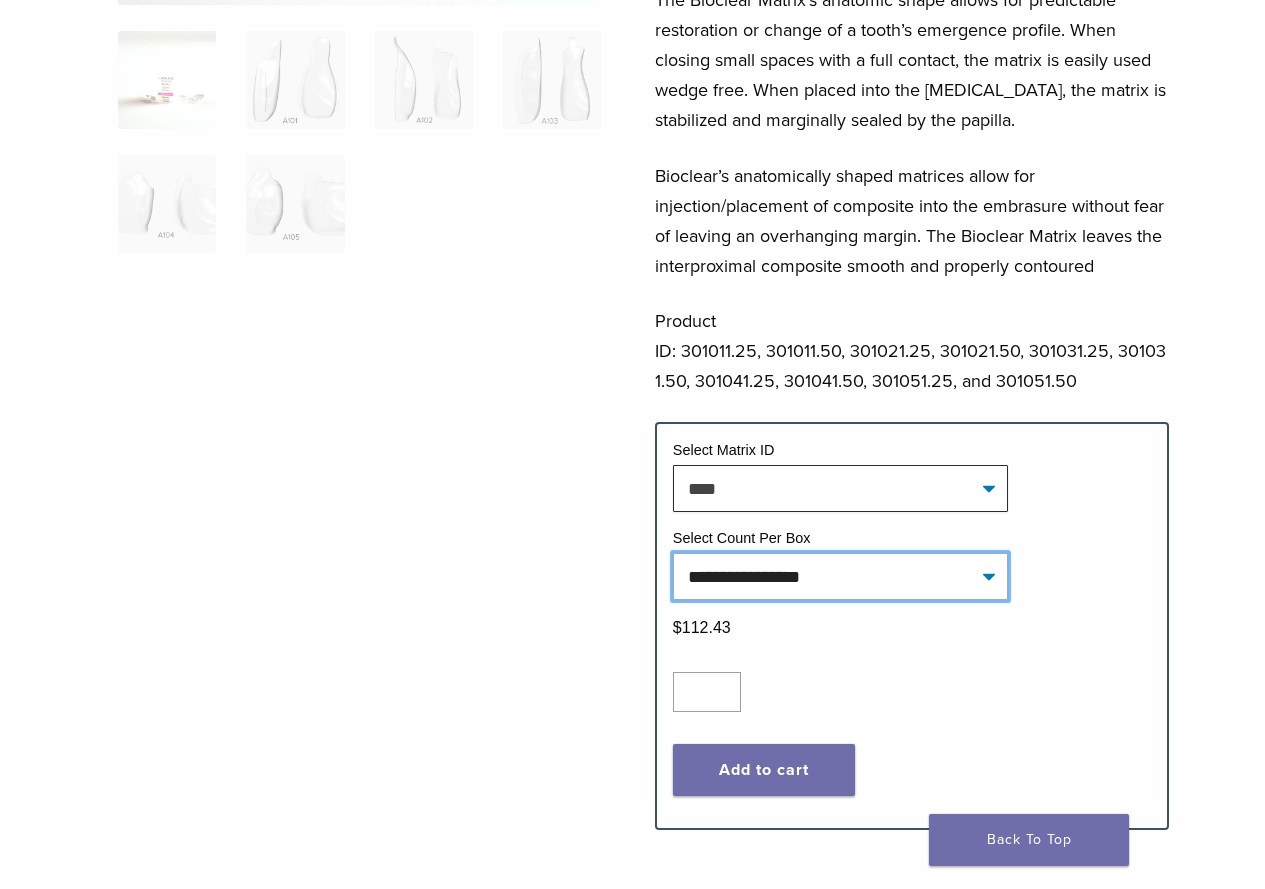 click on "**********" 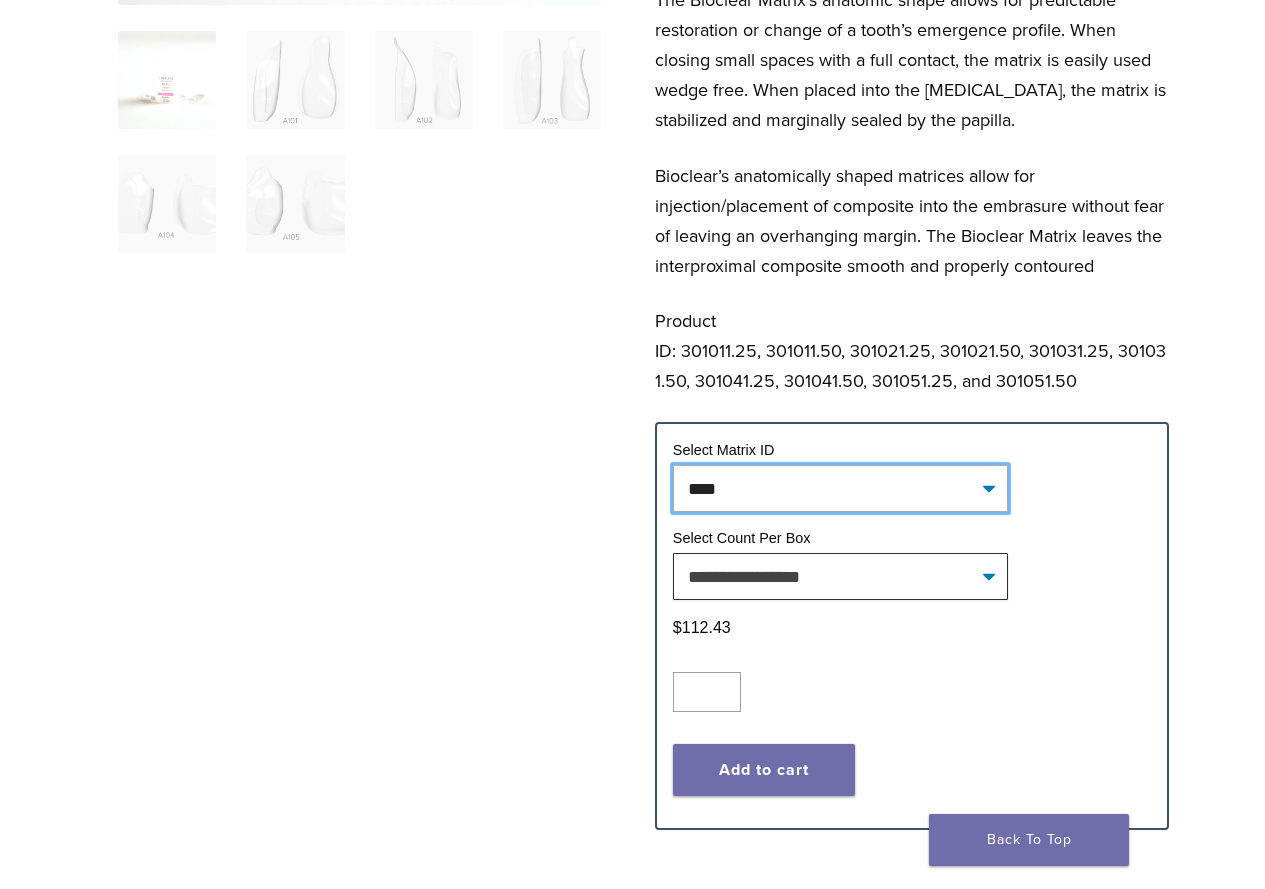 click on "**********" 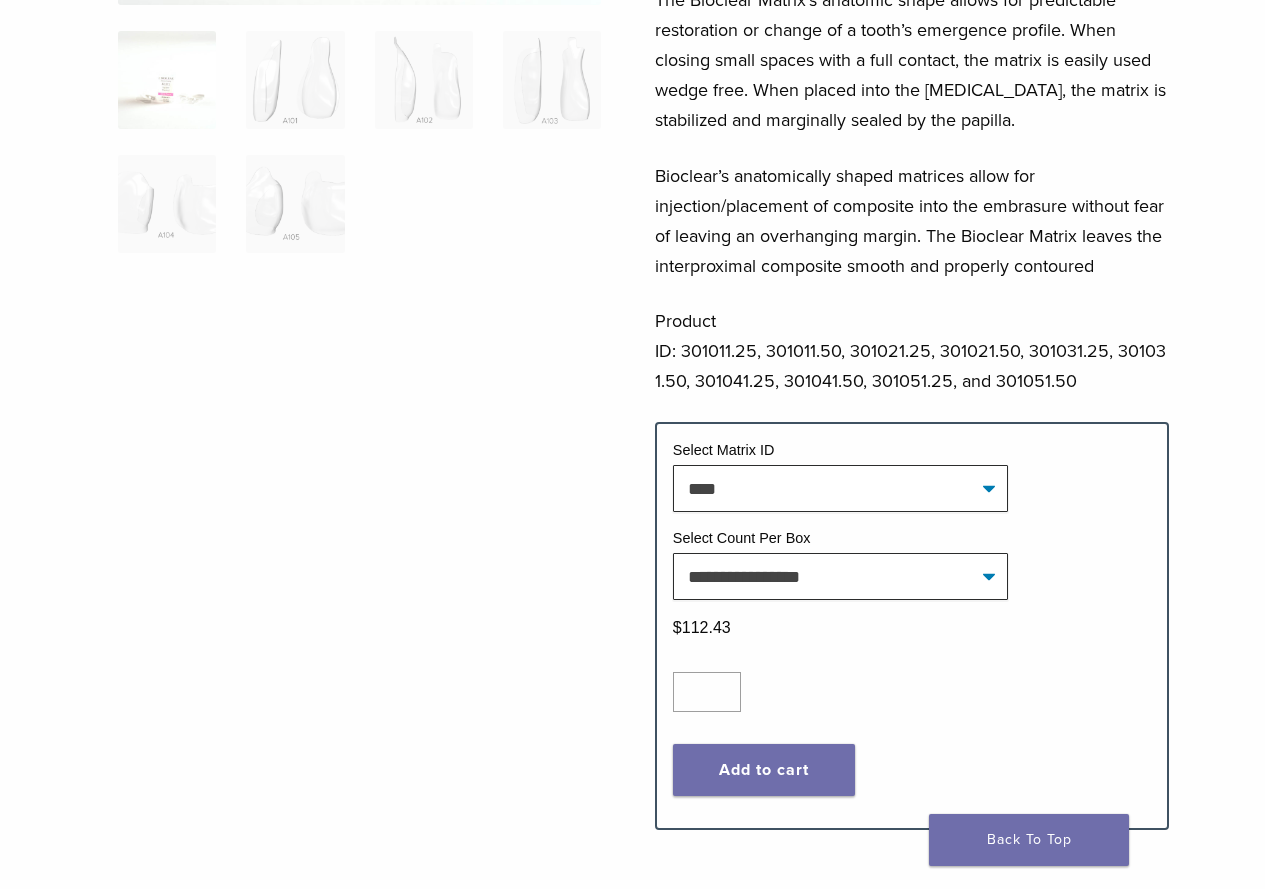click at bounding box center [359, 239] 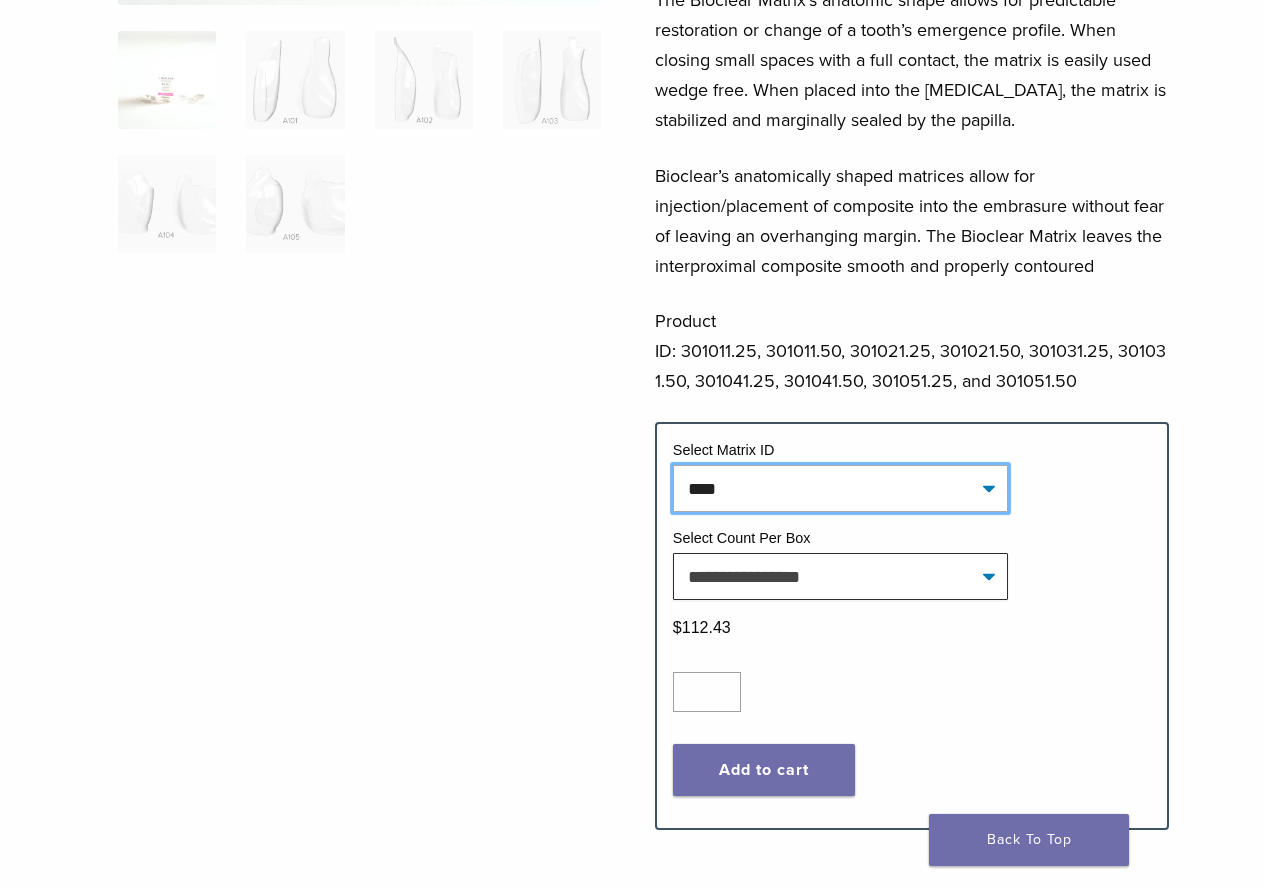 click on "**********" 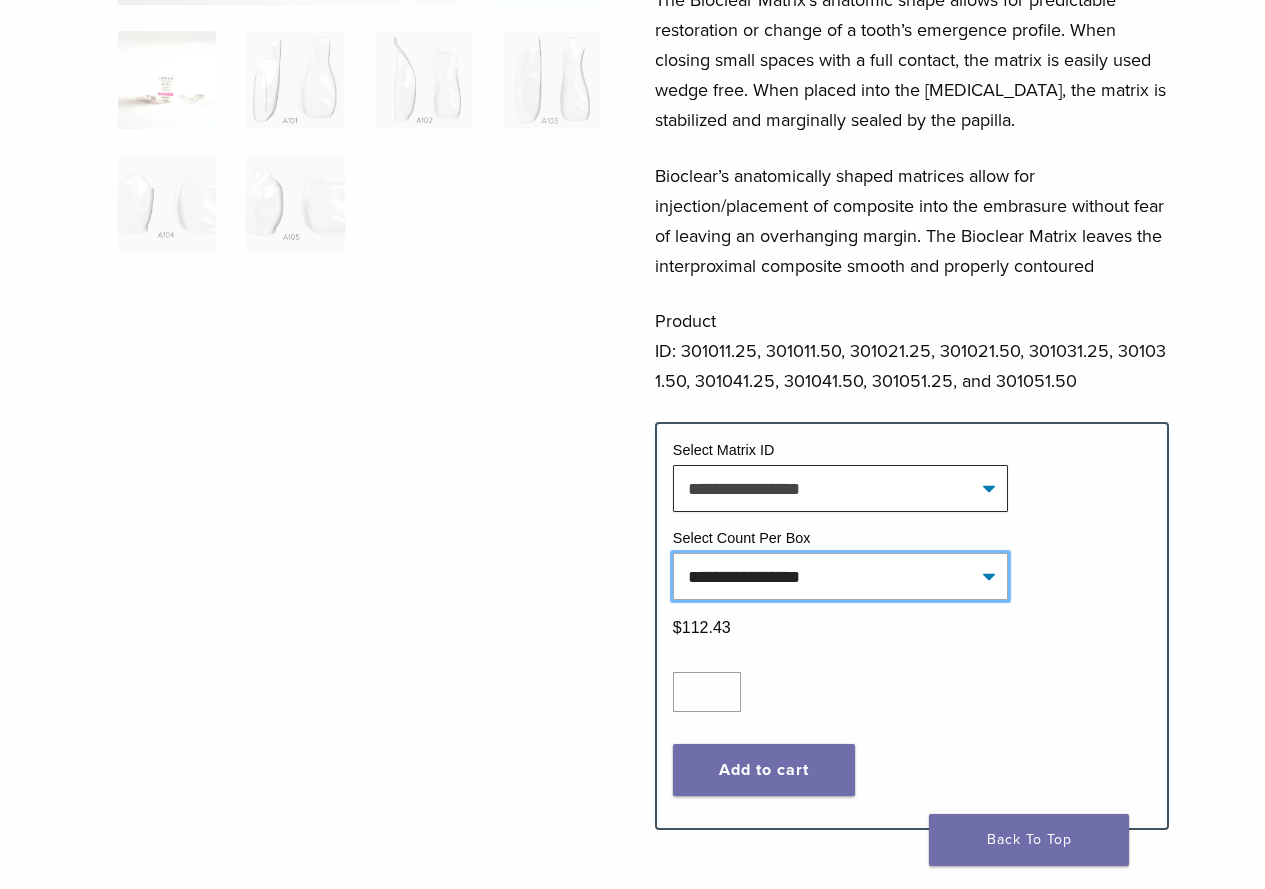 click on "**********" 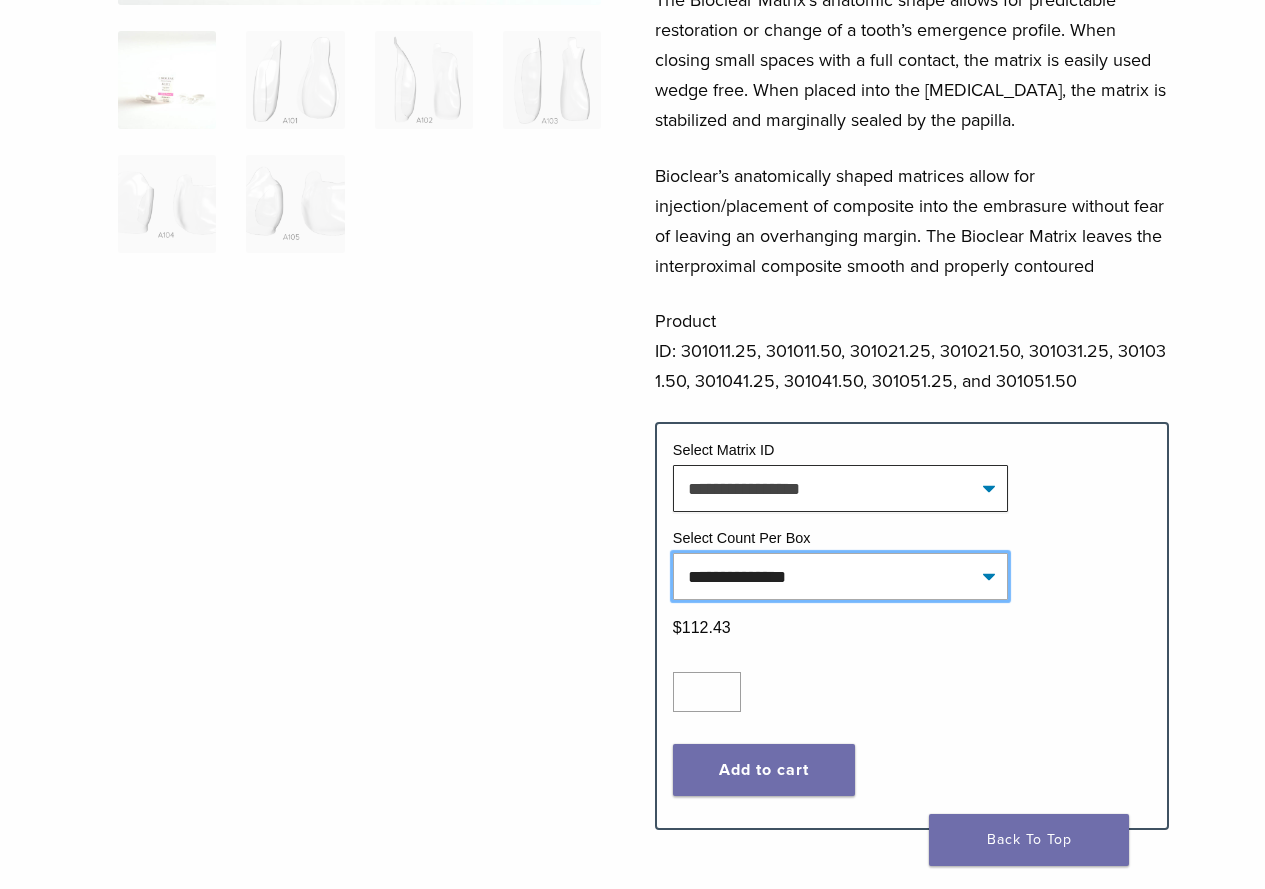 click on "**********" 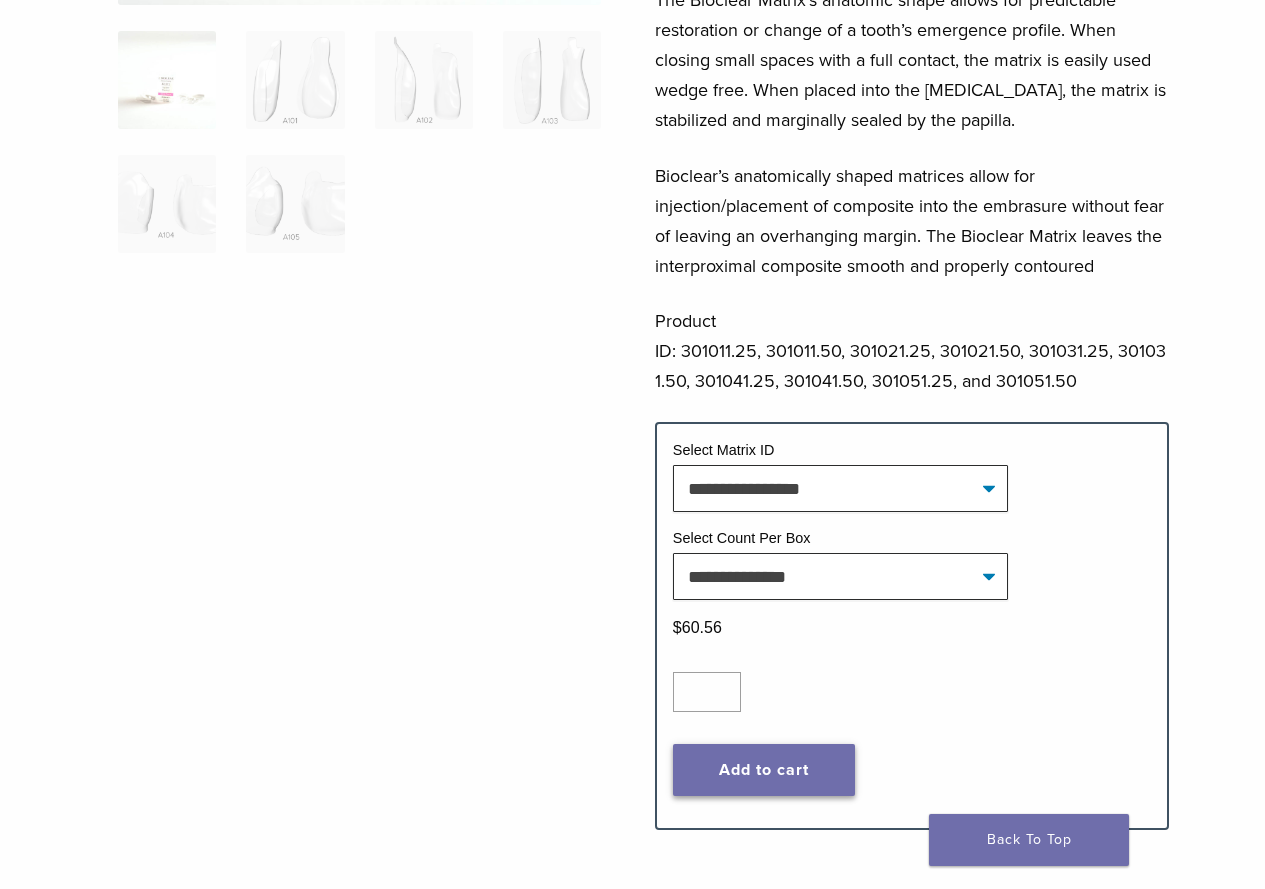 click on "Add to cart" 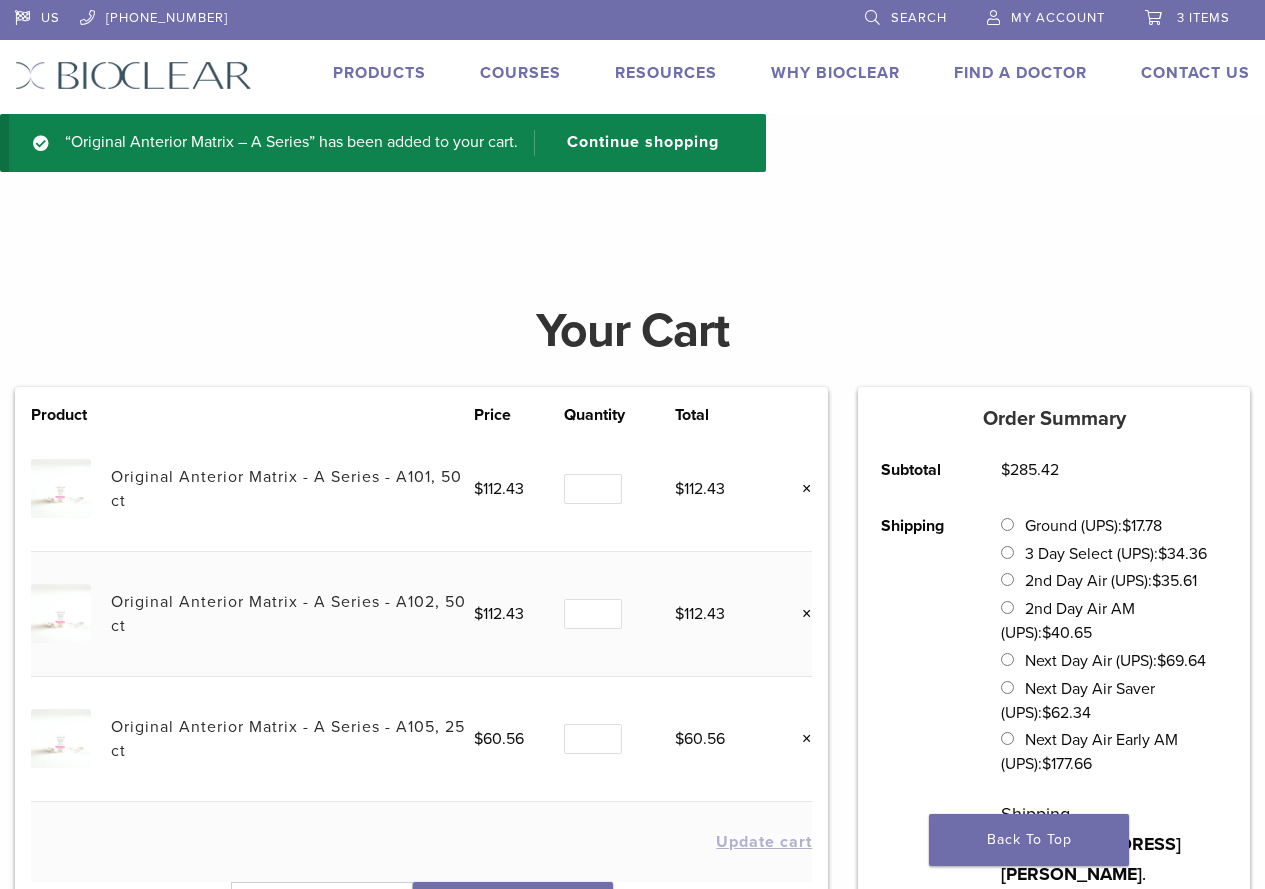 scroll, scrollTop: 0, scrollLeft: 0, axis: both 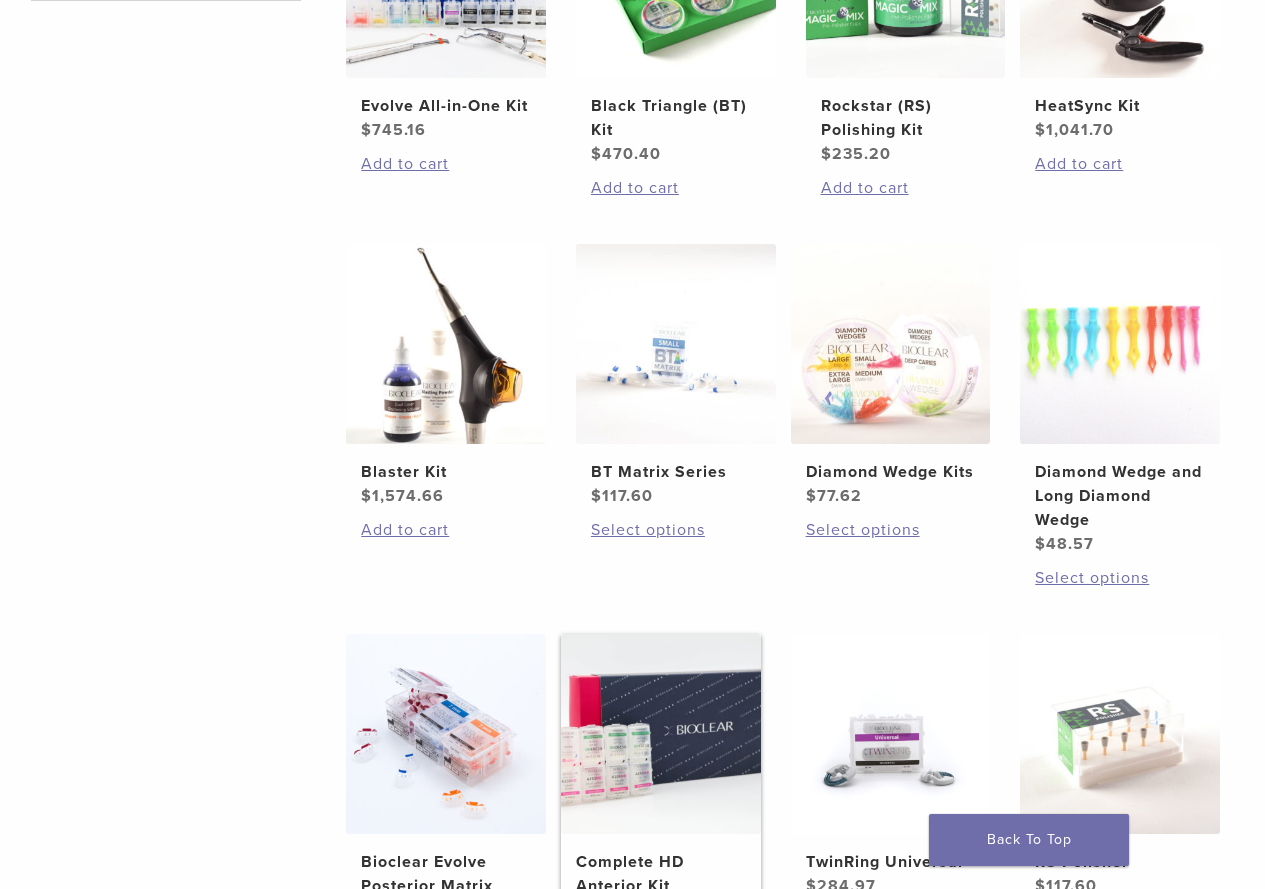 click at bounding box center (661, 734) 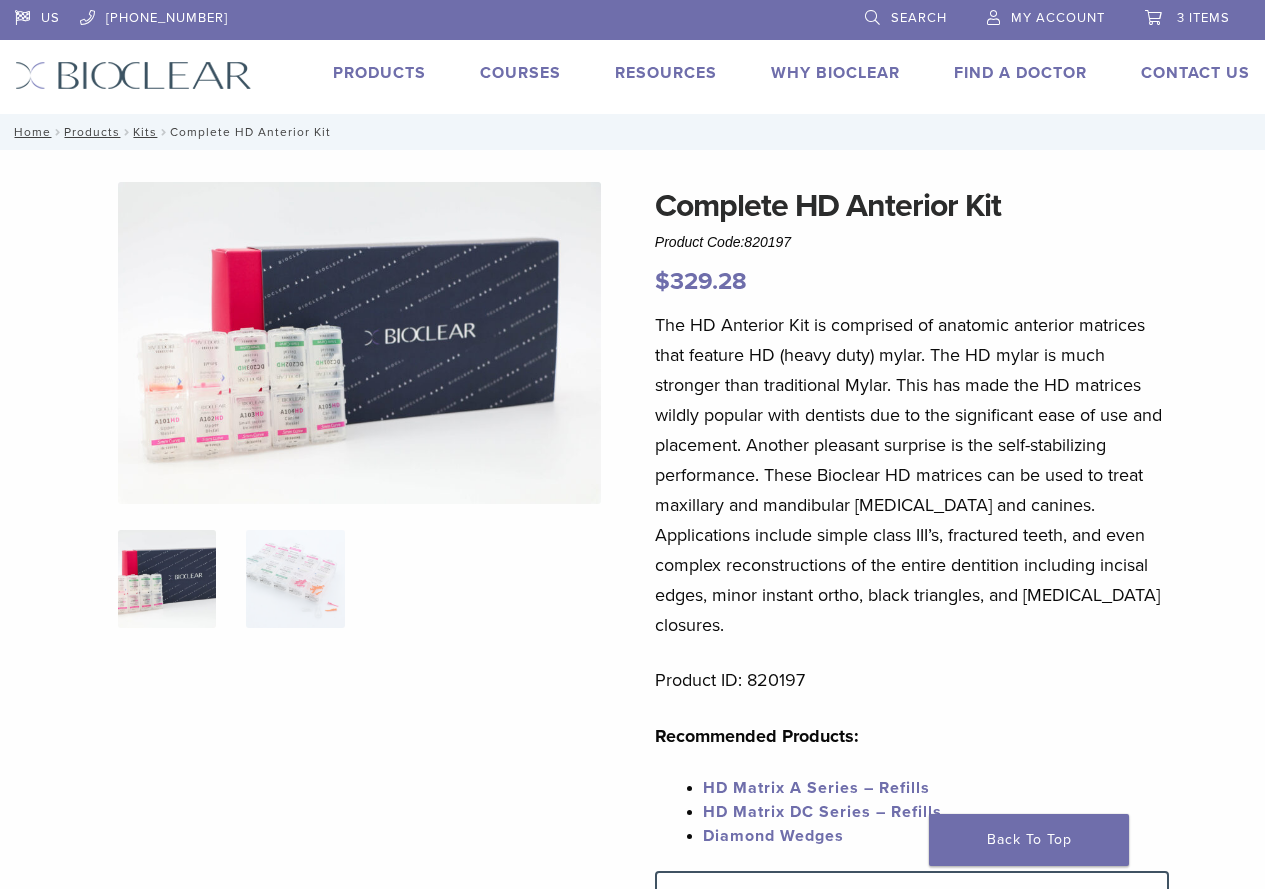 scroll, scrollTop: 0, scrollLeft: 0, axis: both 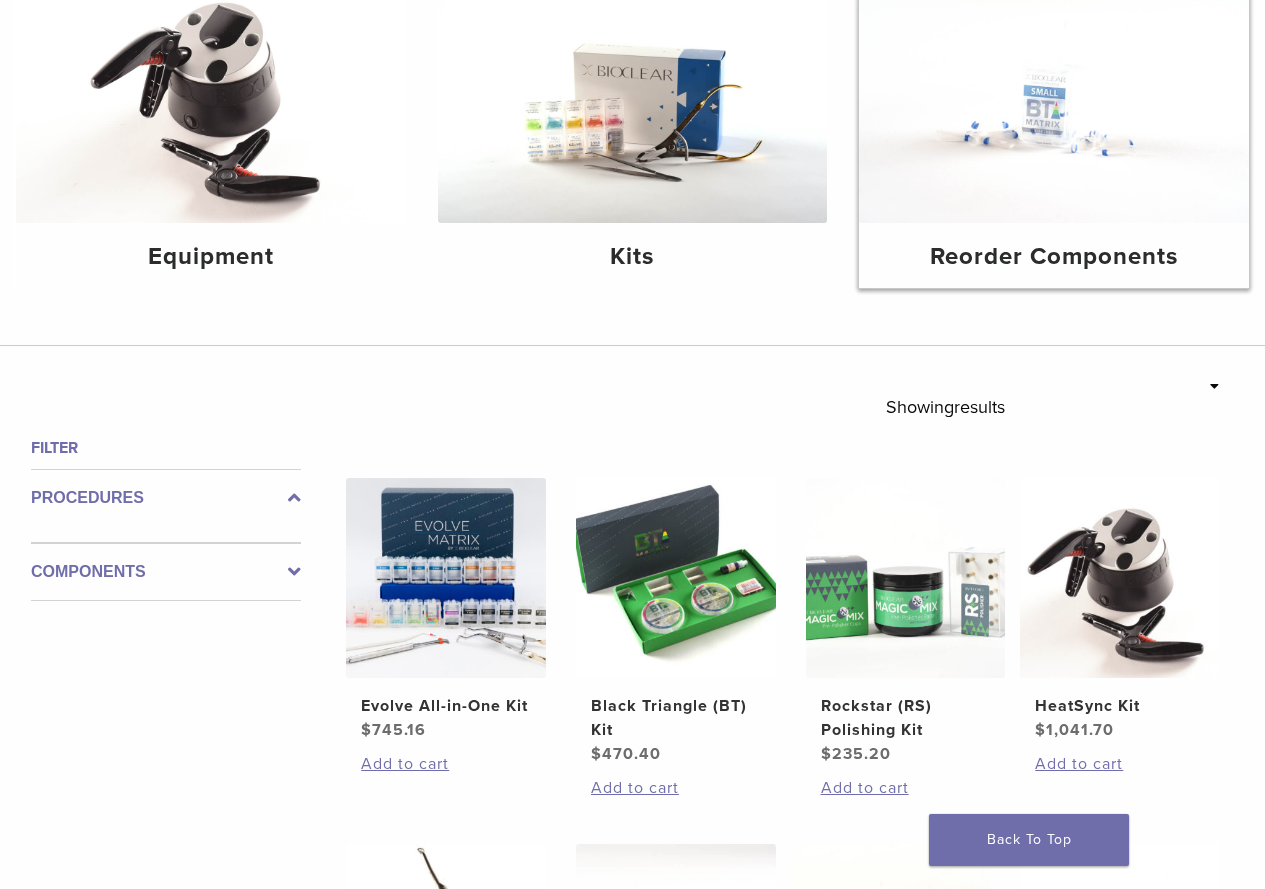 click at bounding box center [1054, 93] 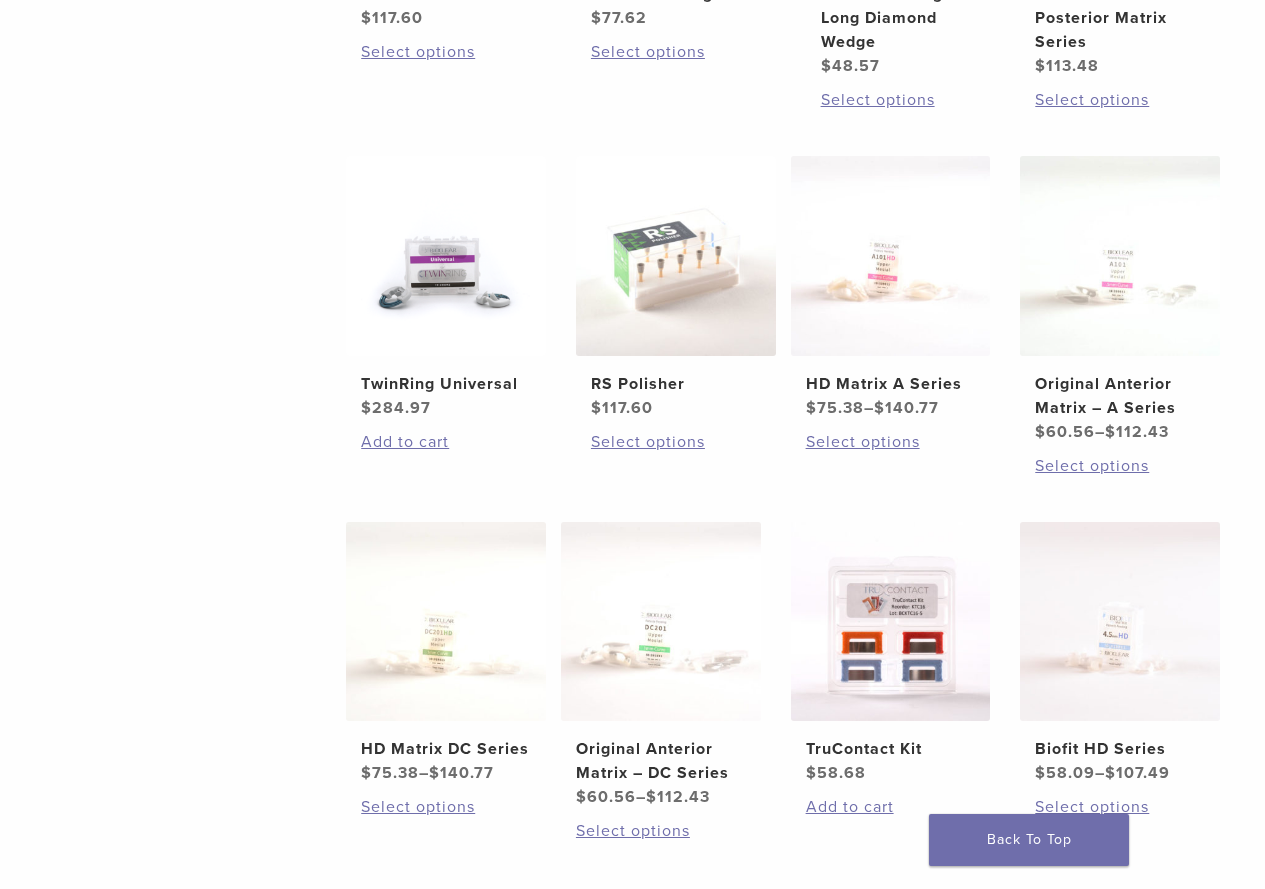 scroll, scrollTop: 800, scrollLeft: 0, axis: vertical 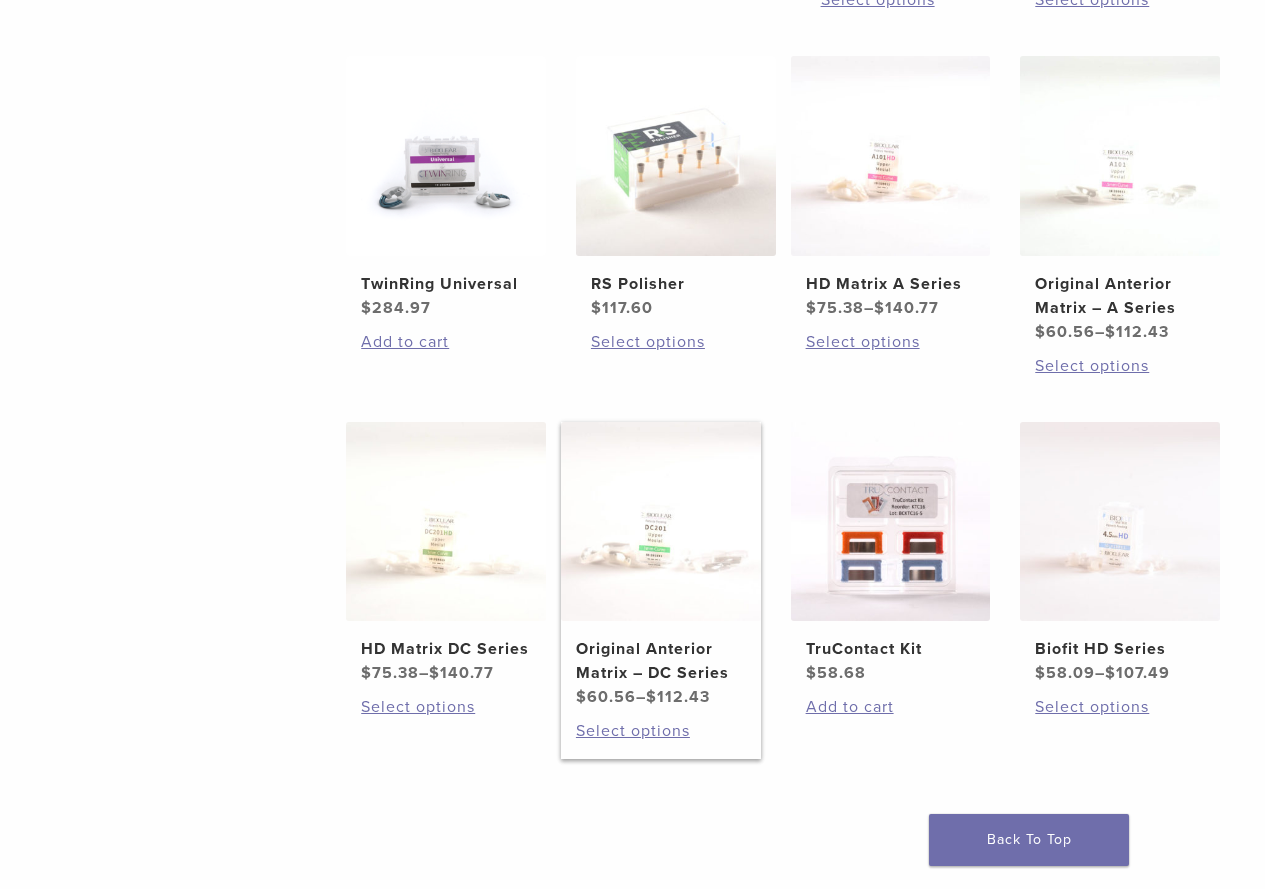 click at bounding box center (661, 522) 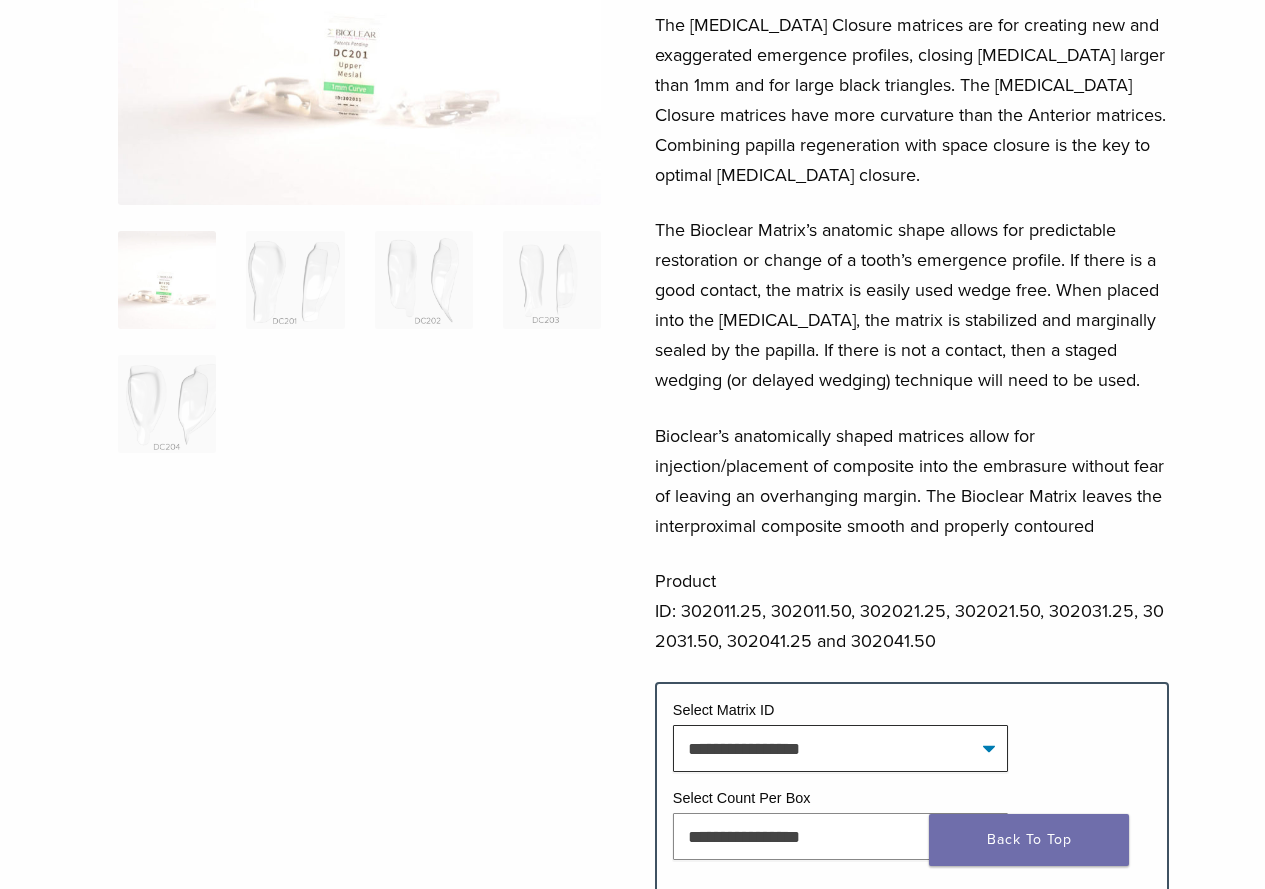 scroll, scrollTop: 600, scrollLeft: 0, axis: vertical 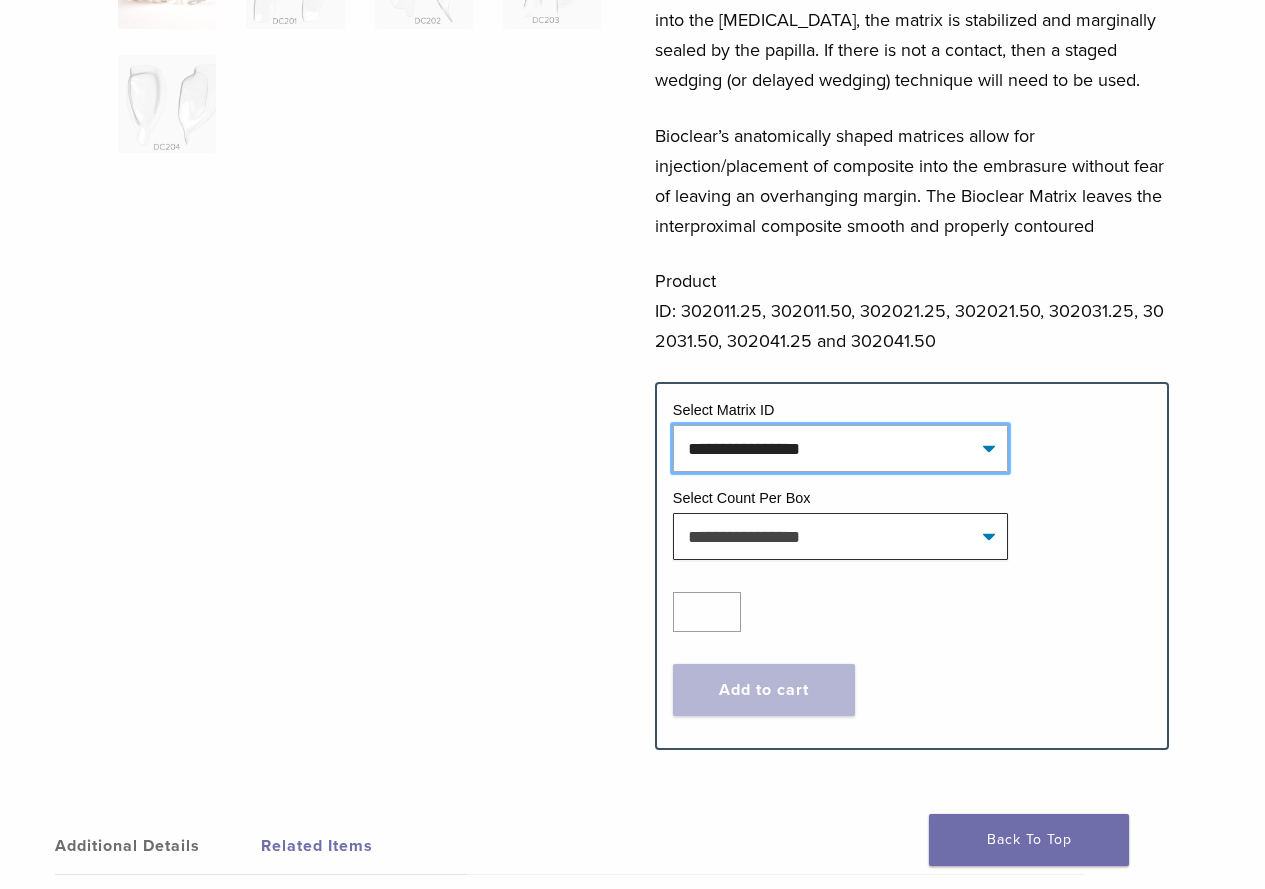 click on "**********" 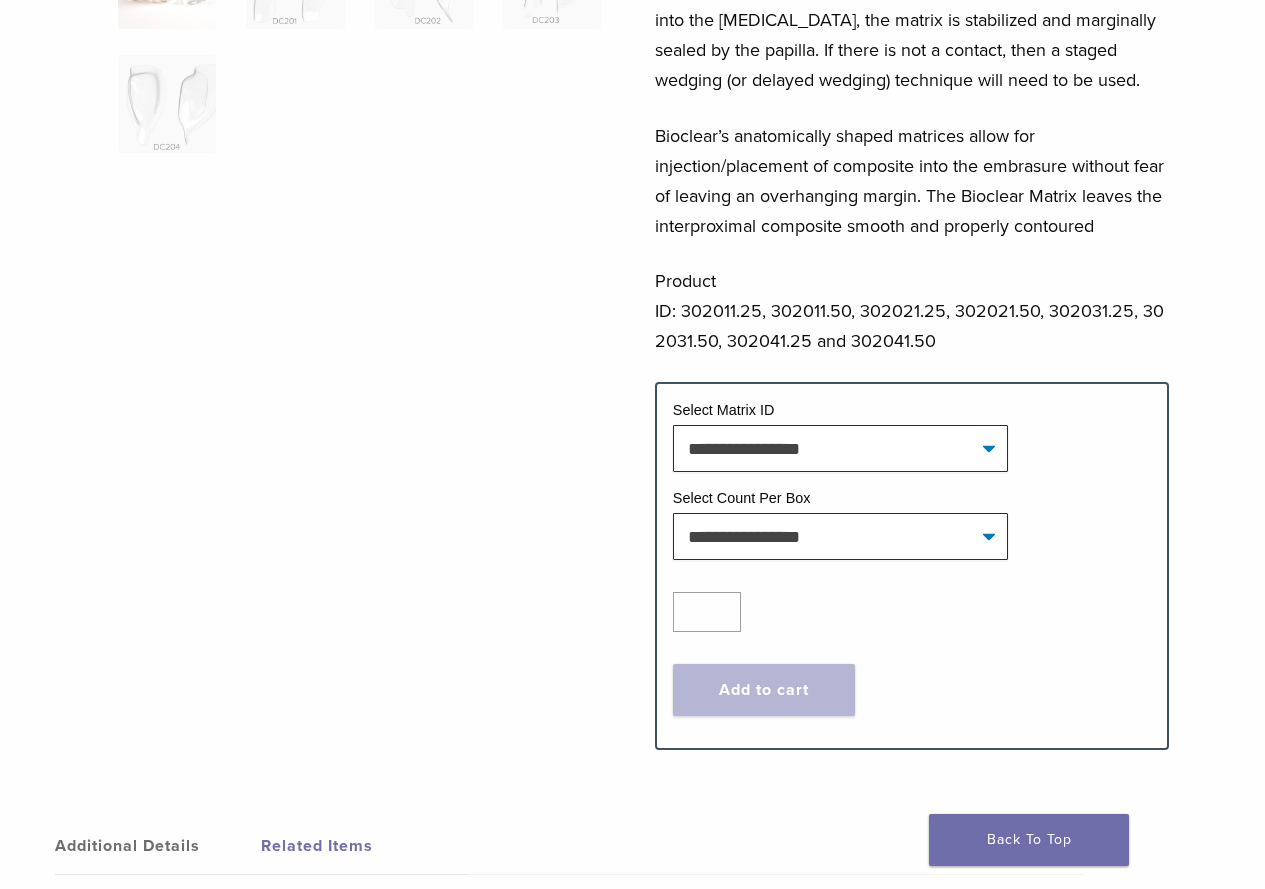 click at bounding box center [359, 149] 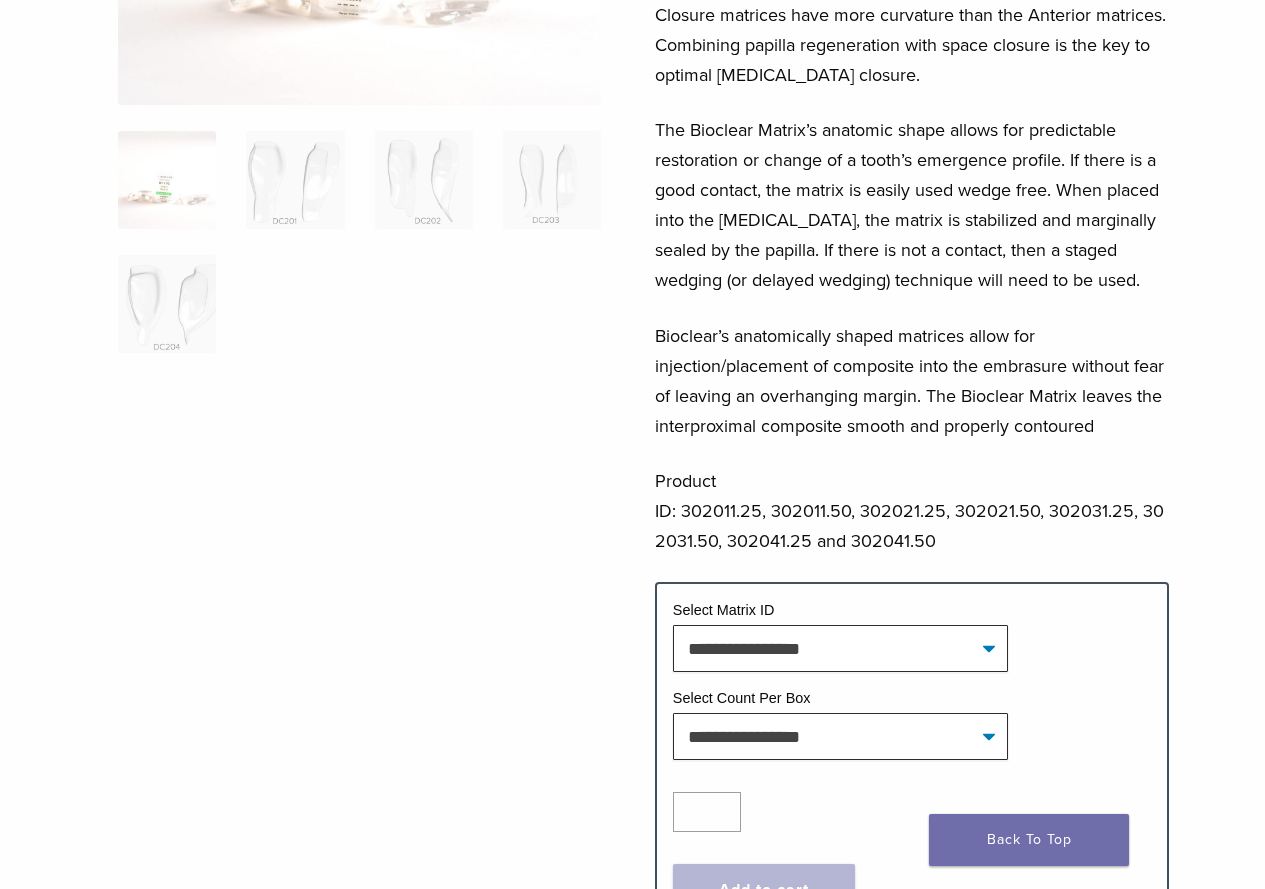 scroll, scrollTop: 500, scrollLeft: 0, axis: vertical 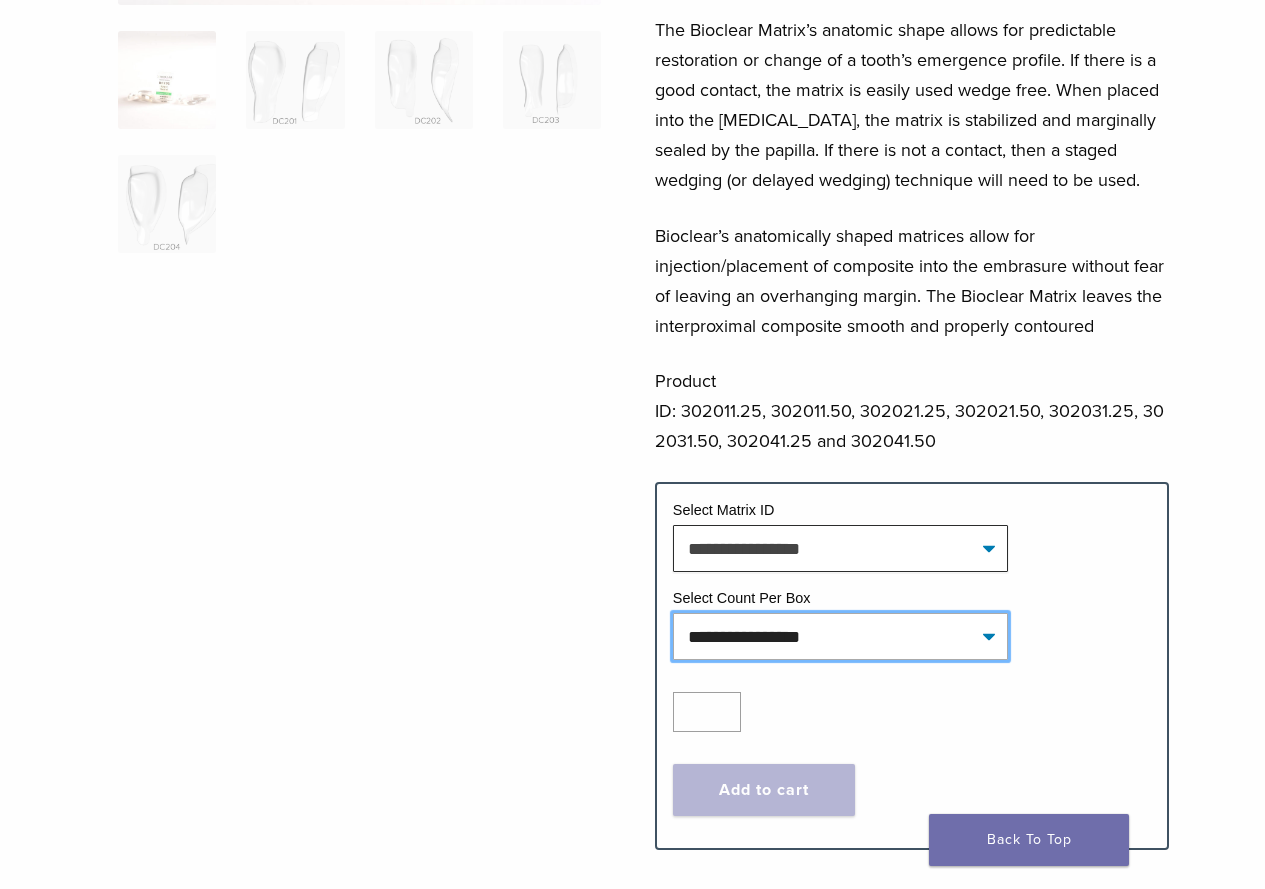 click on "**********" 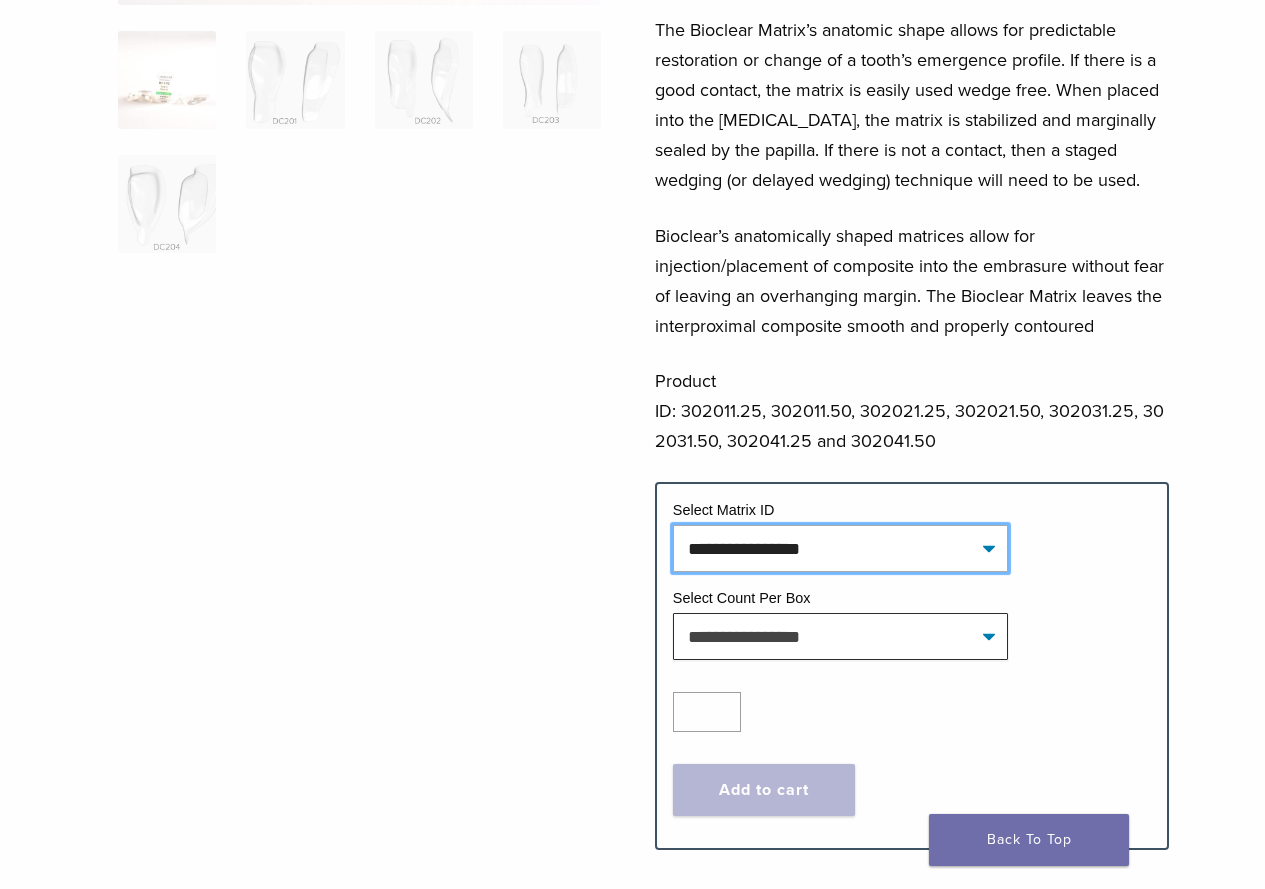 click on "**********" 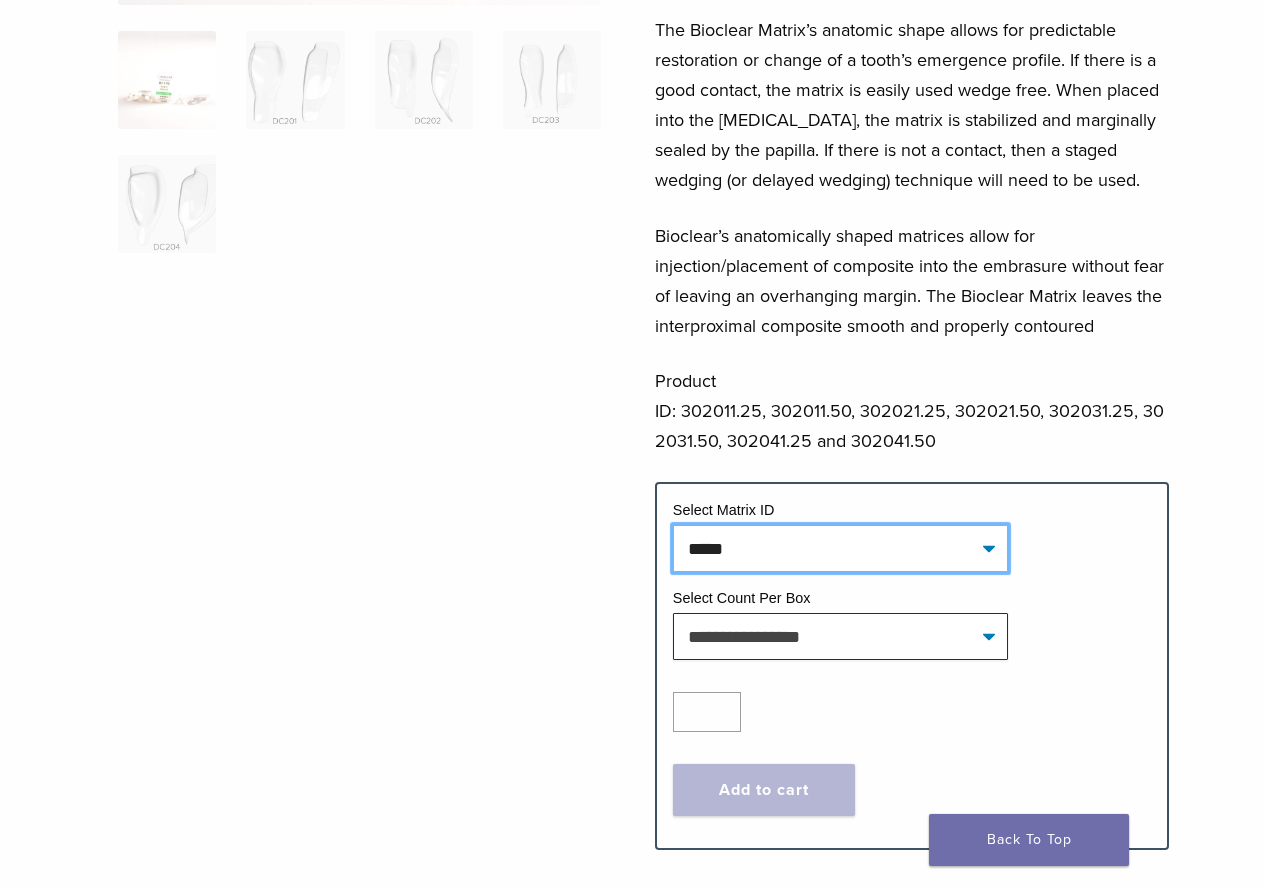 click on "**********" 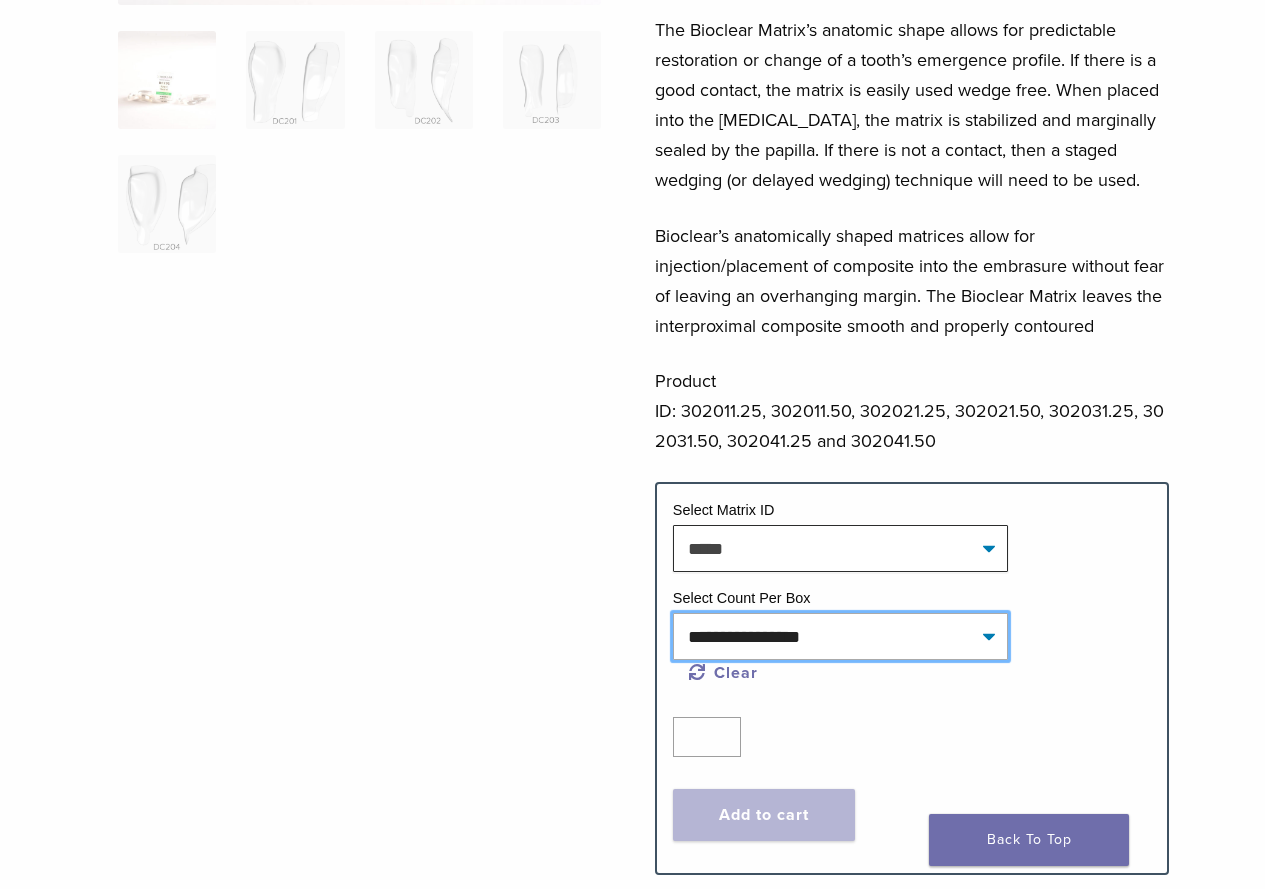 click on "**********" 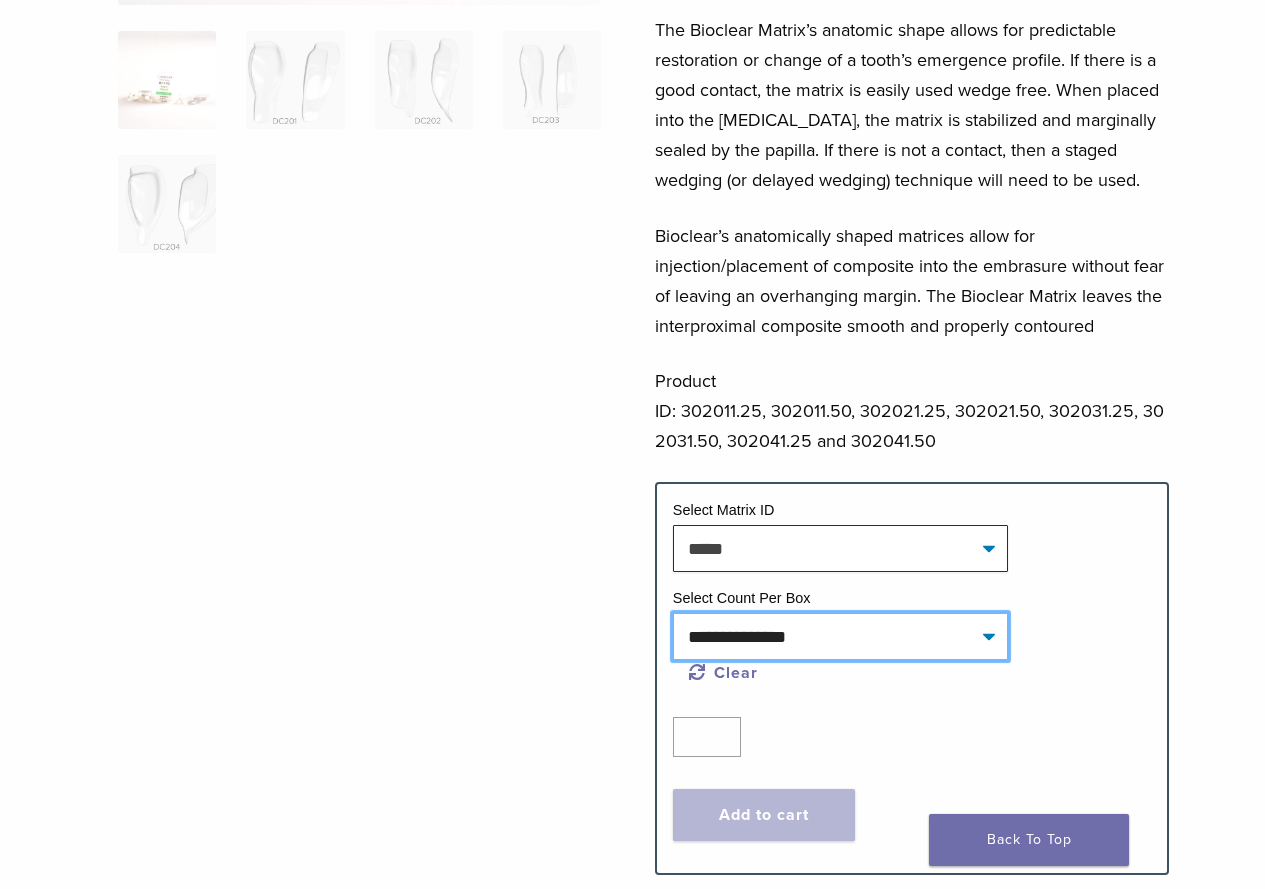 click on "**********" 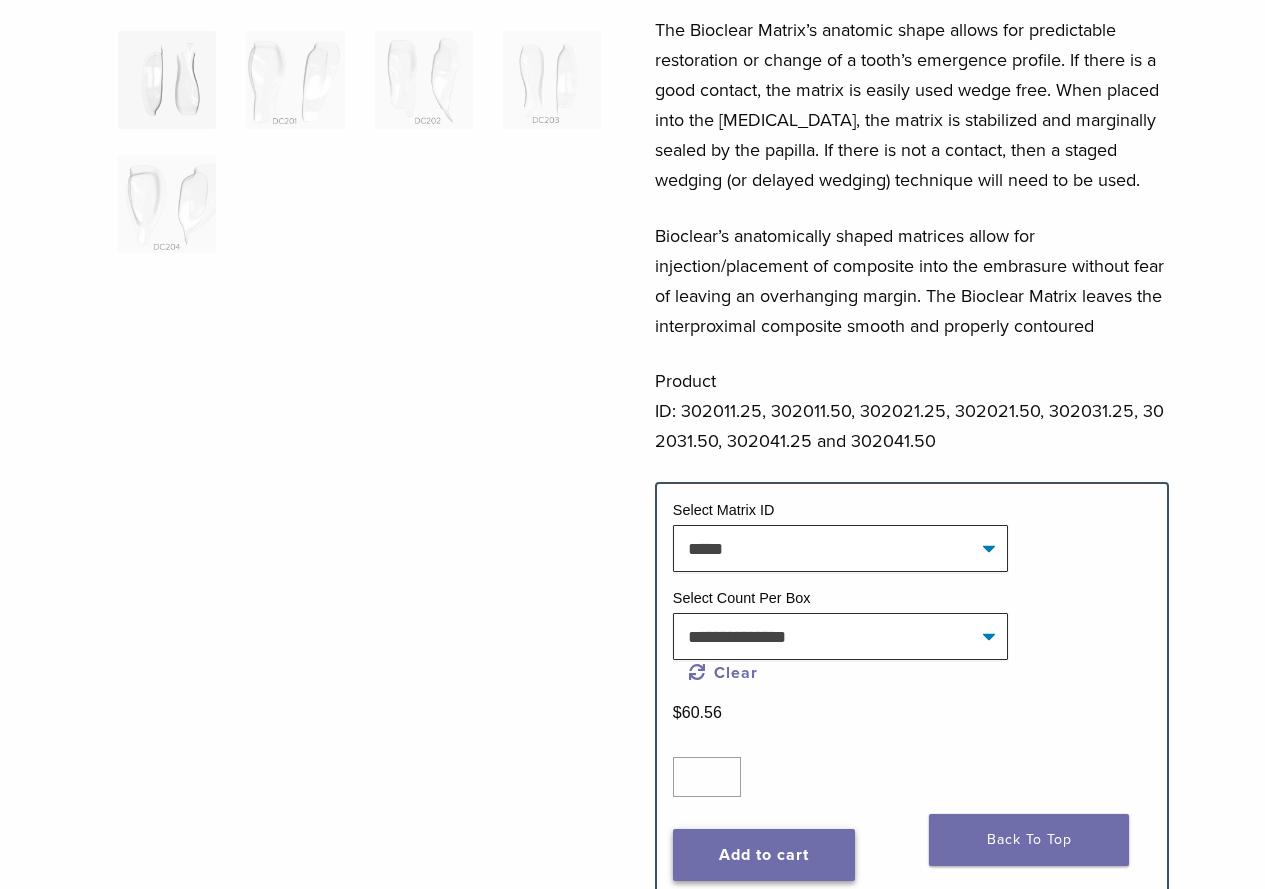 click on "Add to cart" 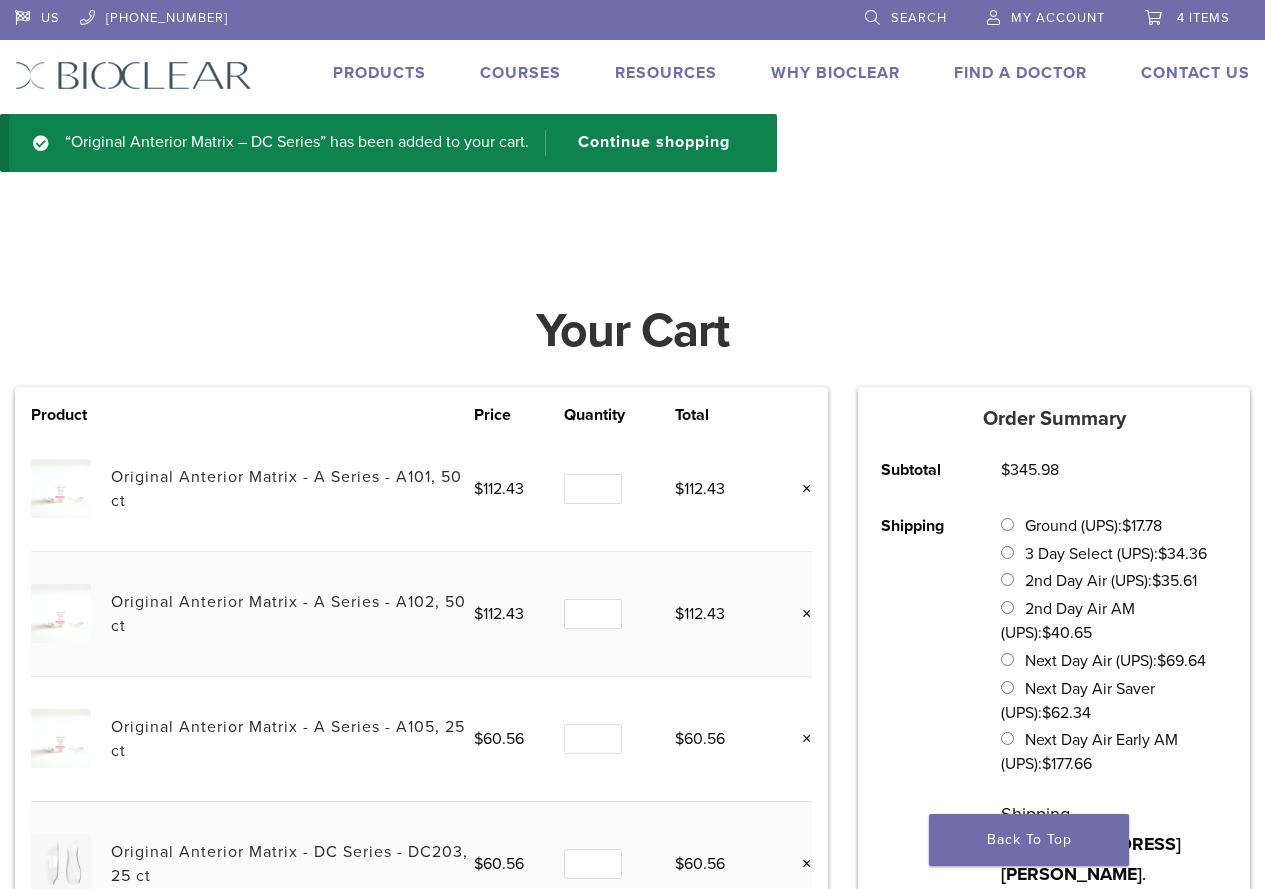 scroll, scrollTop: 0, scrollLeft: 0, axis: both 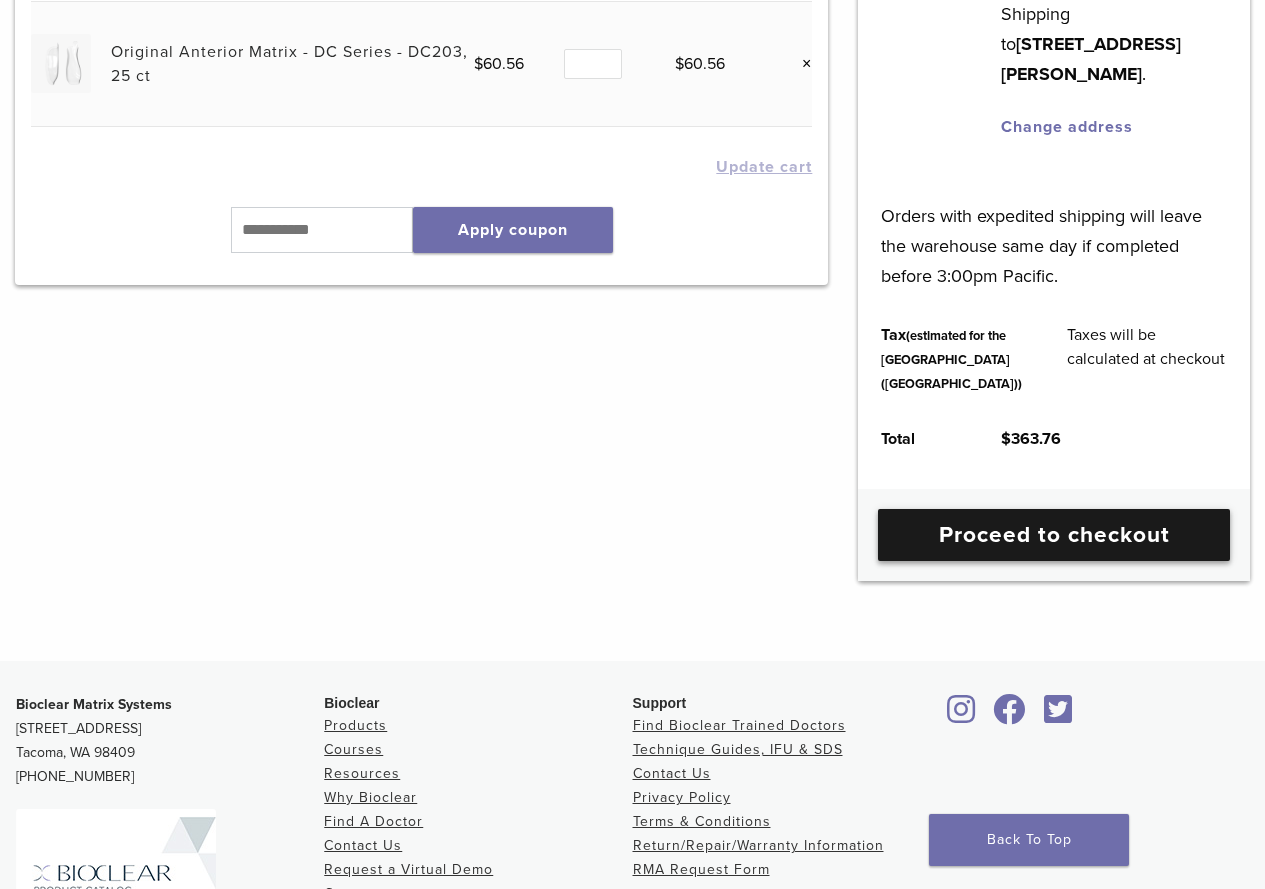 click on "Proceed to checkout" at bounding box center (1054, 535) 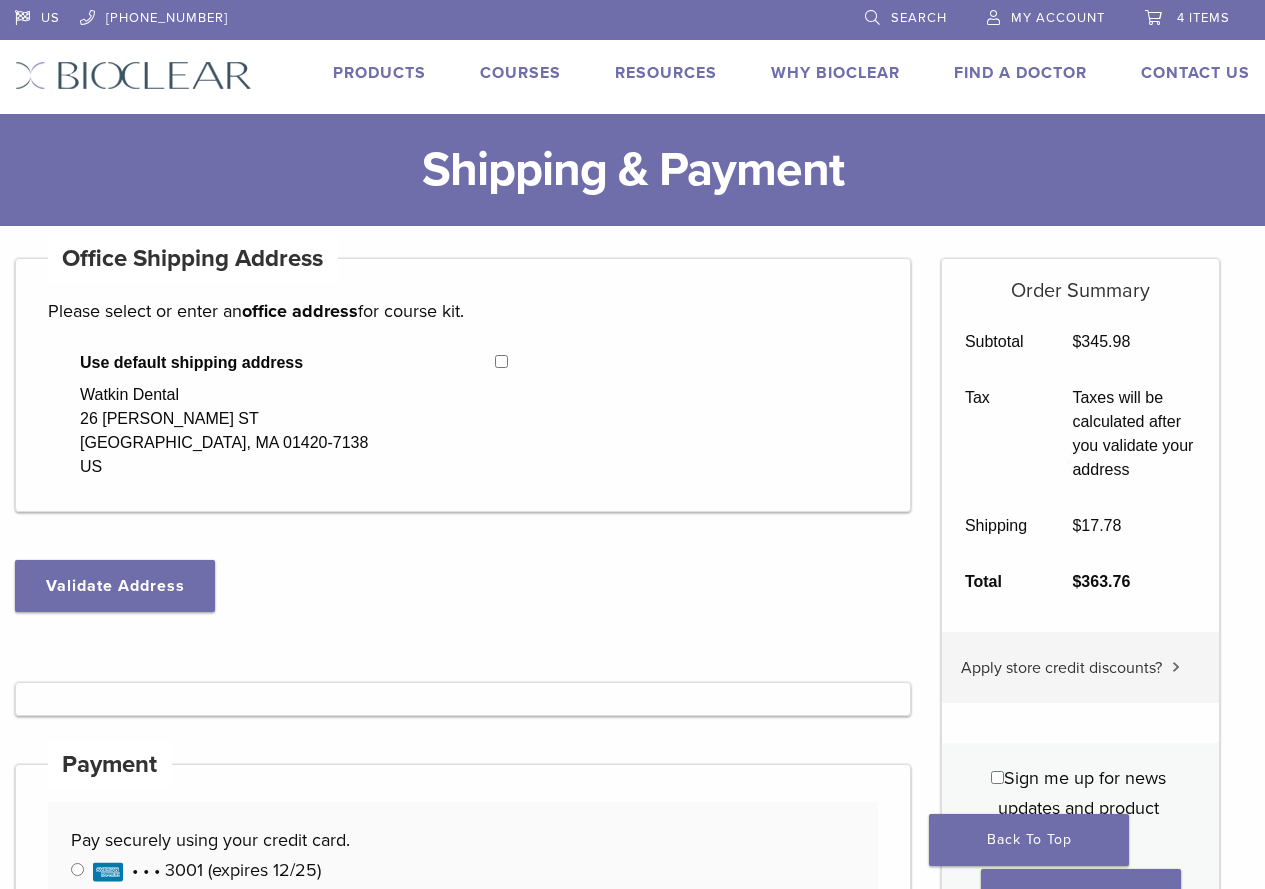 select on "**" 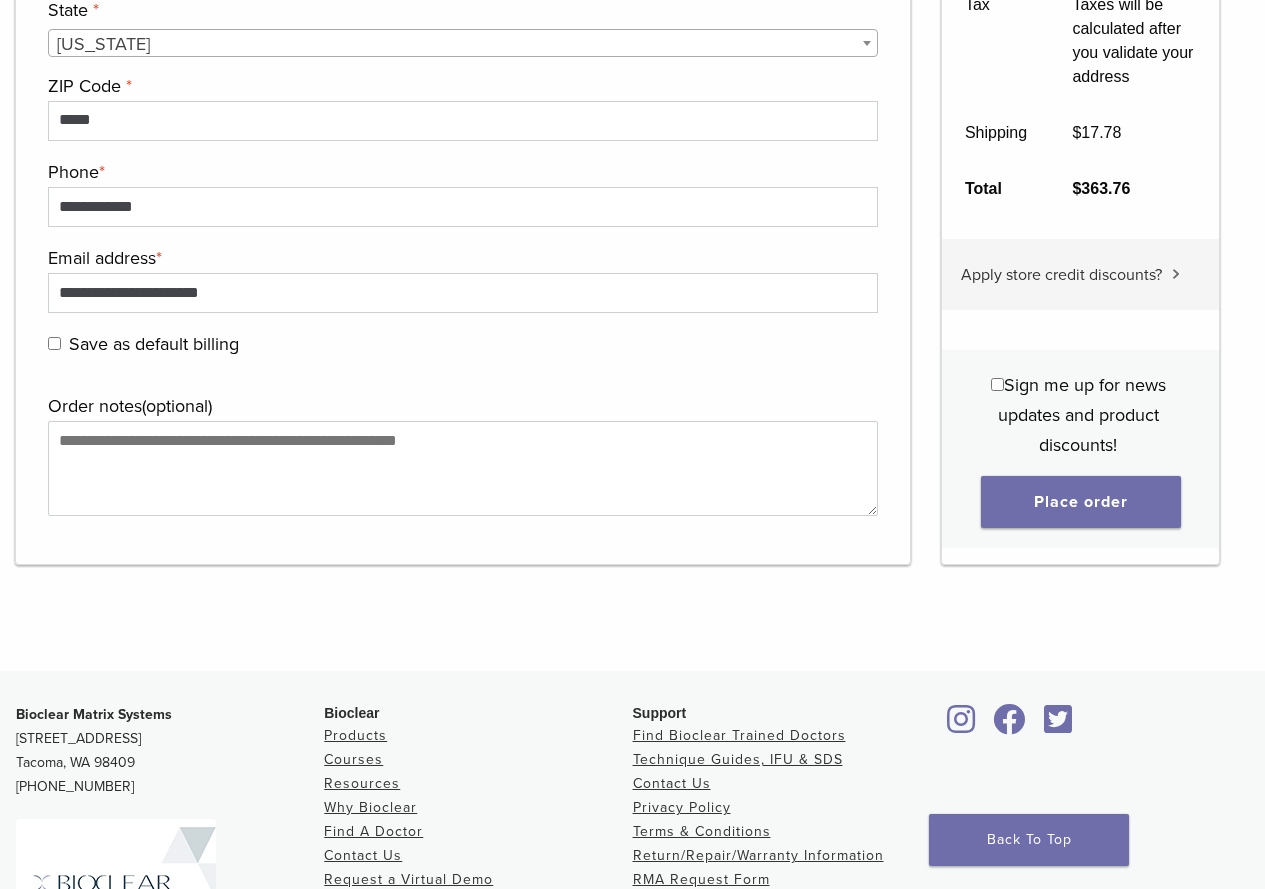 scroll, scrollTop: 2000, scrollLeft: 0, axis: vertical 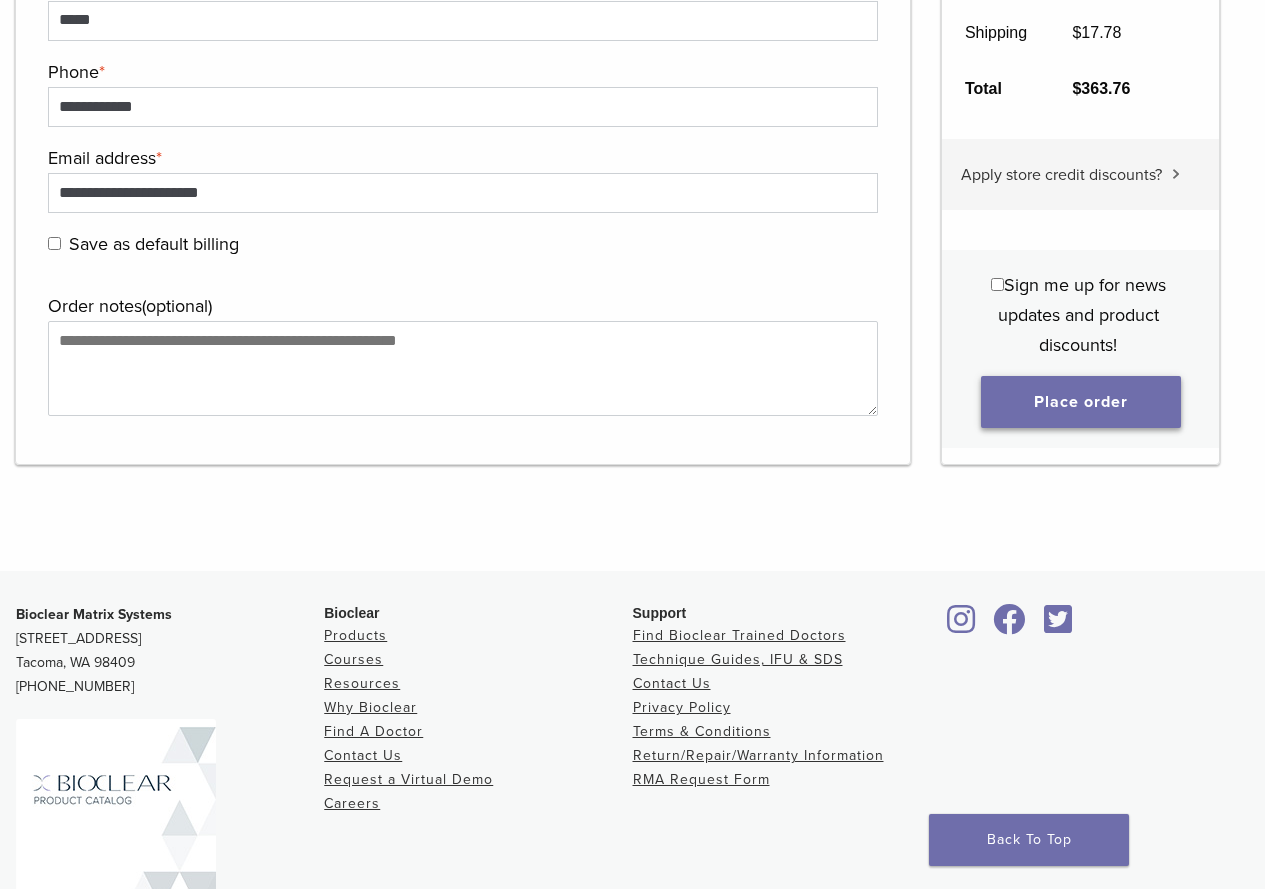 click on "Place order" at bounding box center [1081, 402] 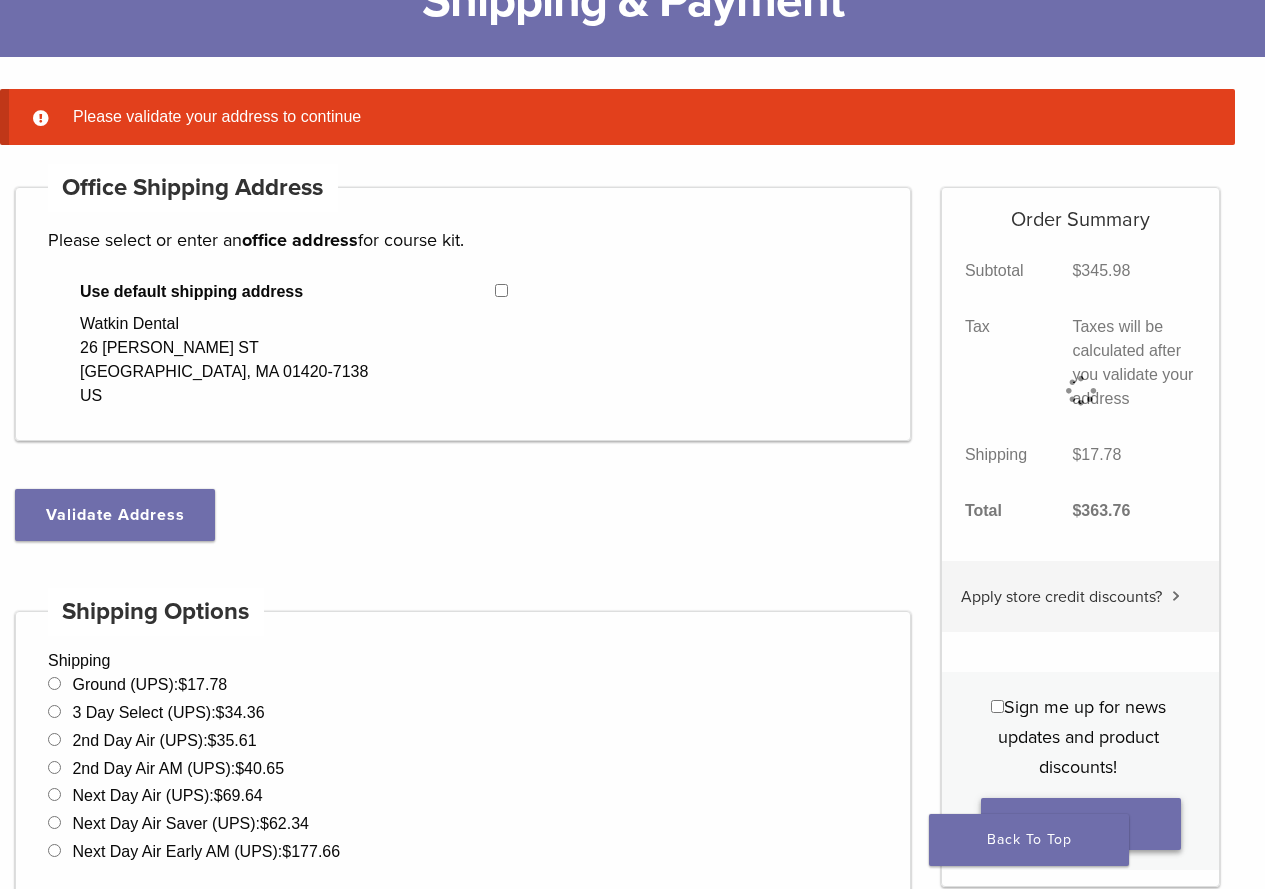 scroll, scrollTop: 158, scrollLeft: 0, axis: vertical 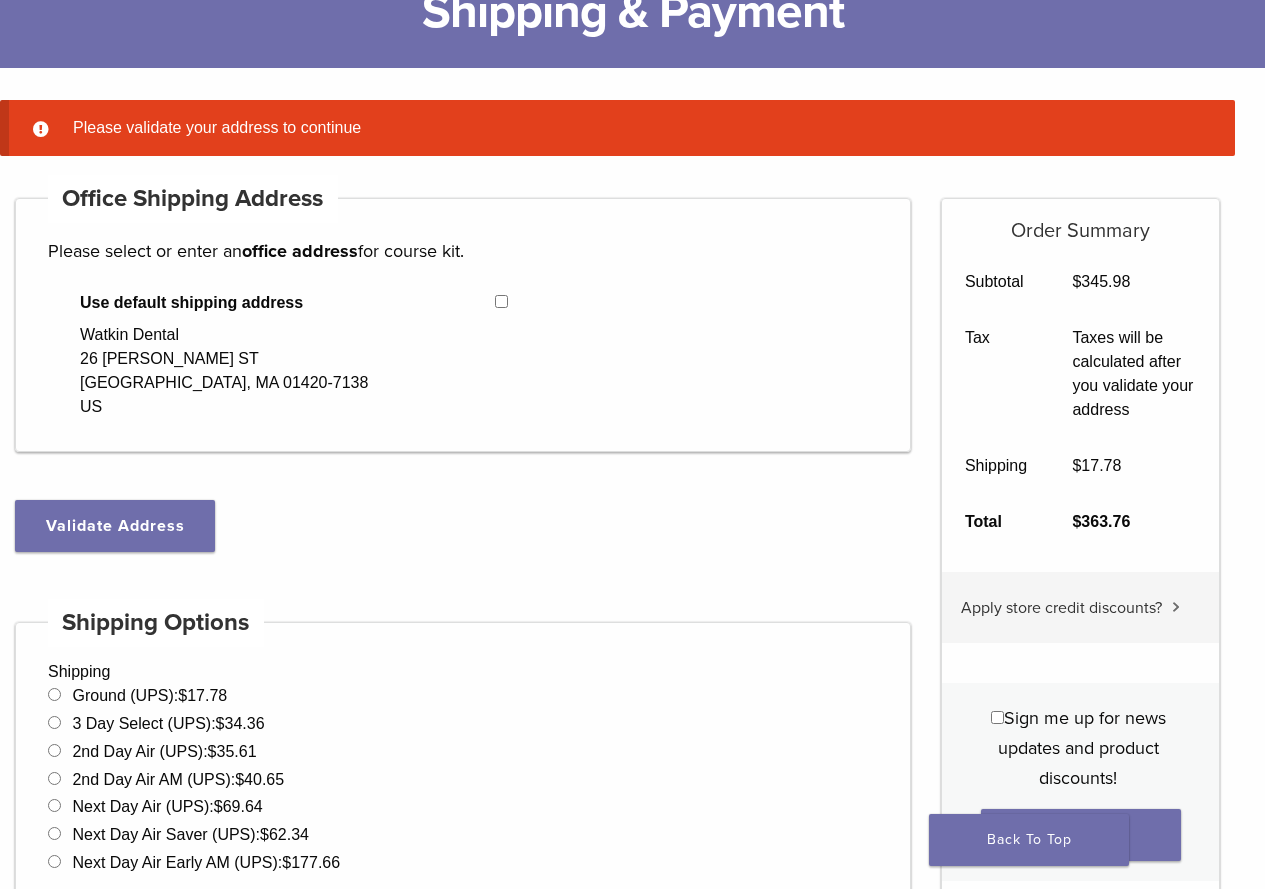 click on "Watkin Dental 26 WHALON ST FITCHBURG, MA 01420-7138 US" at bounding box center (224, 371) 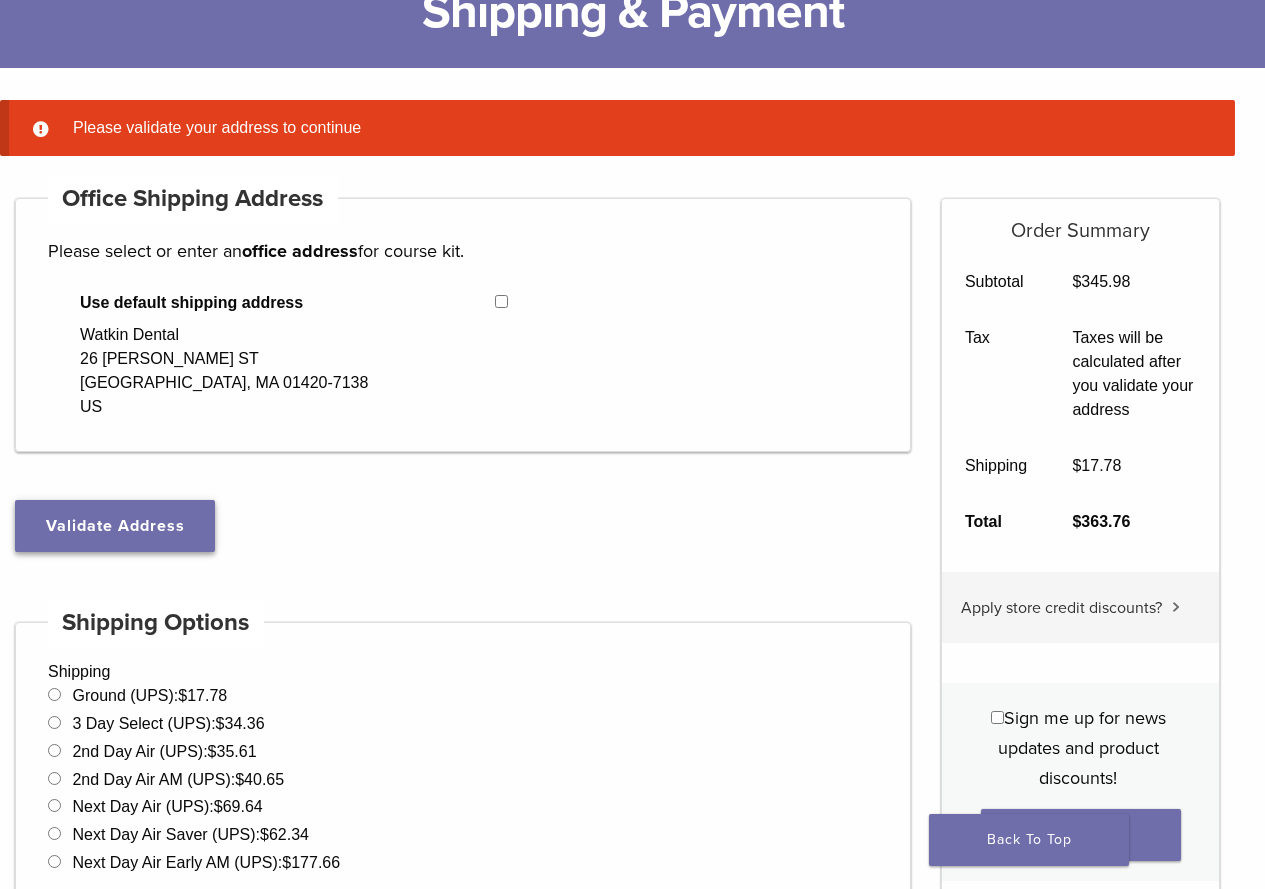 click on "Validate Address" at bounding box center (115, 526) 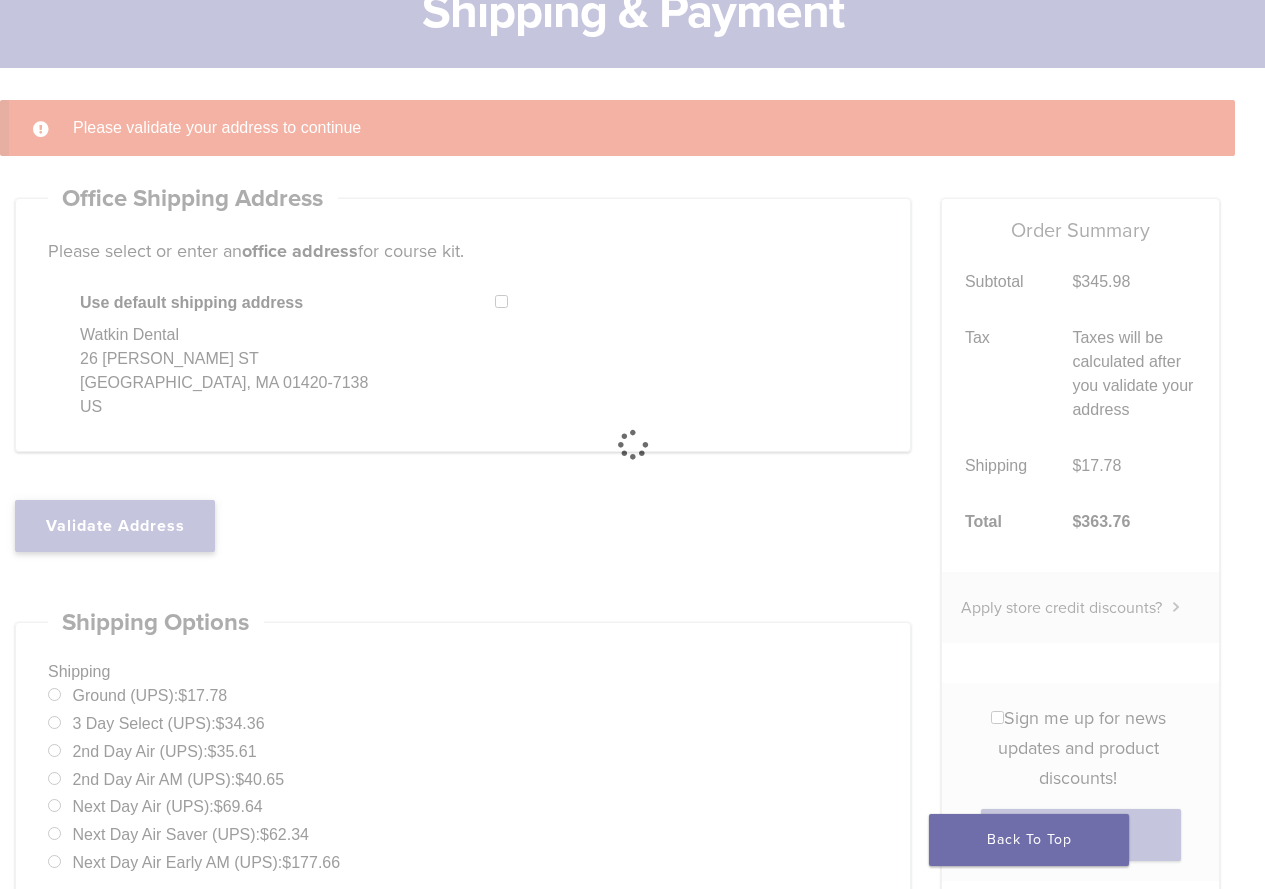 select on "**" 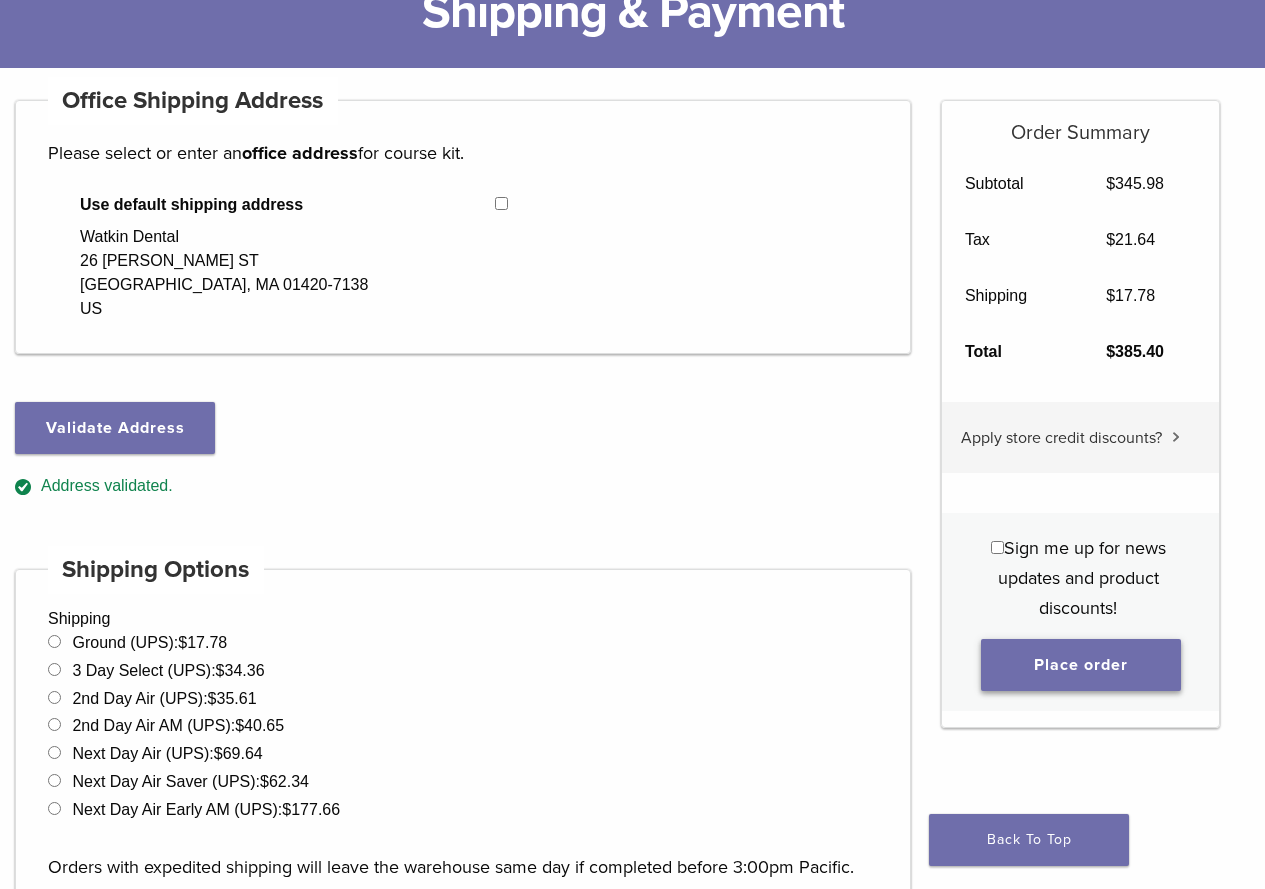 click on "Place order" at bounding box center (1081, 665) 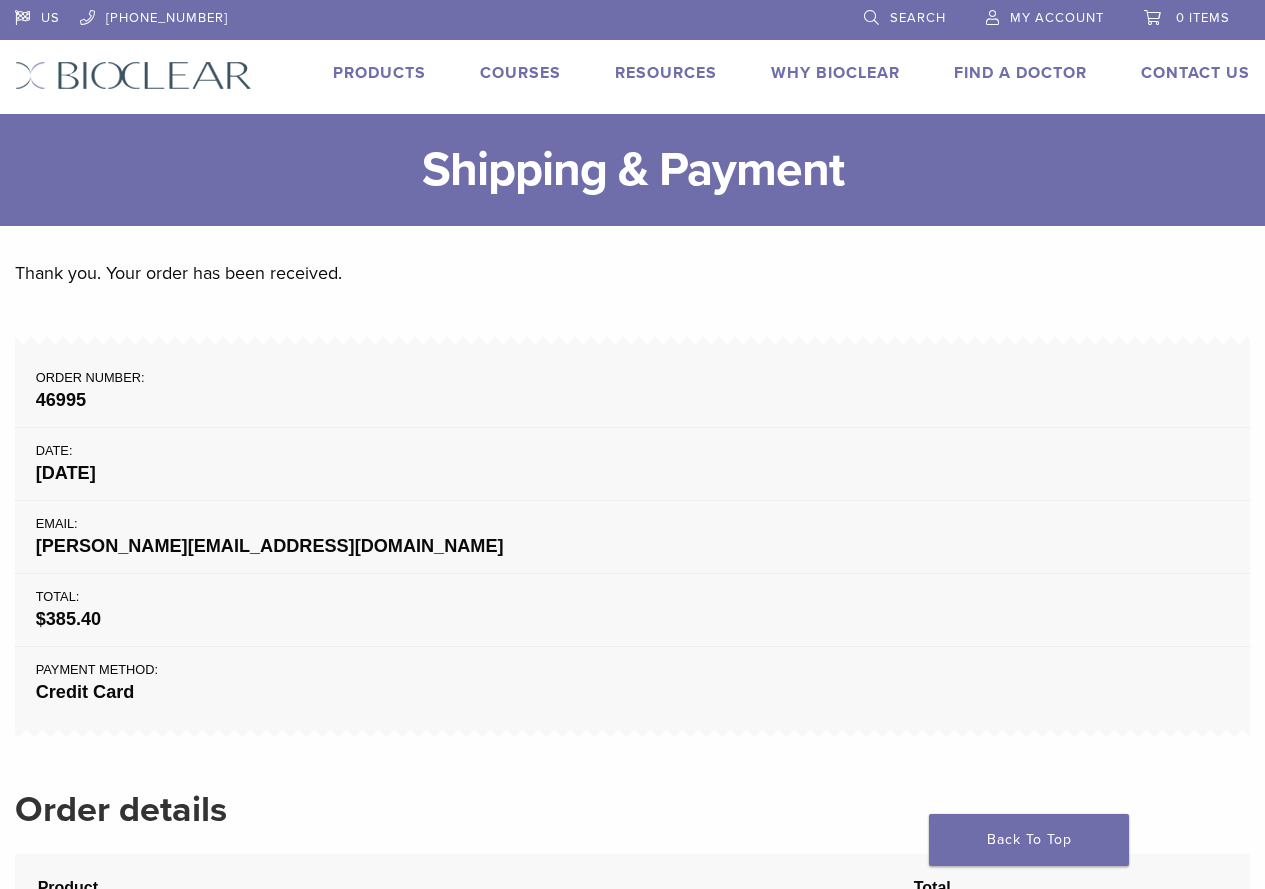 scroll, scrollTop: 0, scrollLeft: 0, axis: both 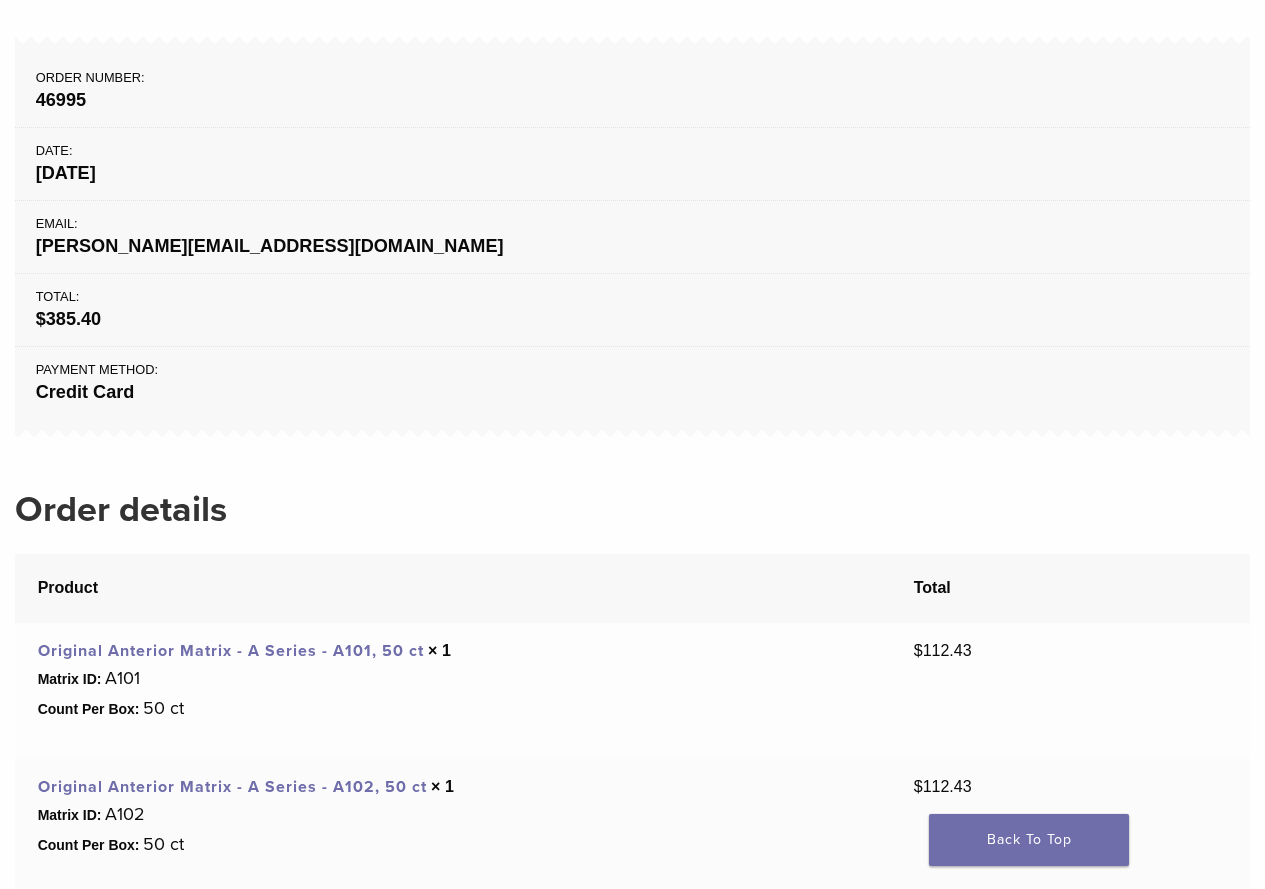 click on "Order number:					 46995
Date:					 July 21, 2025
Email:						 marcia@watkindental.com
Total:					 $ 385.40
Payment method:						 Credit Card" at bounding box center (632, 237) 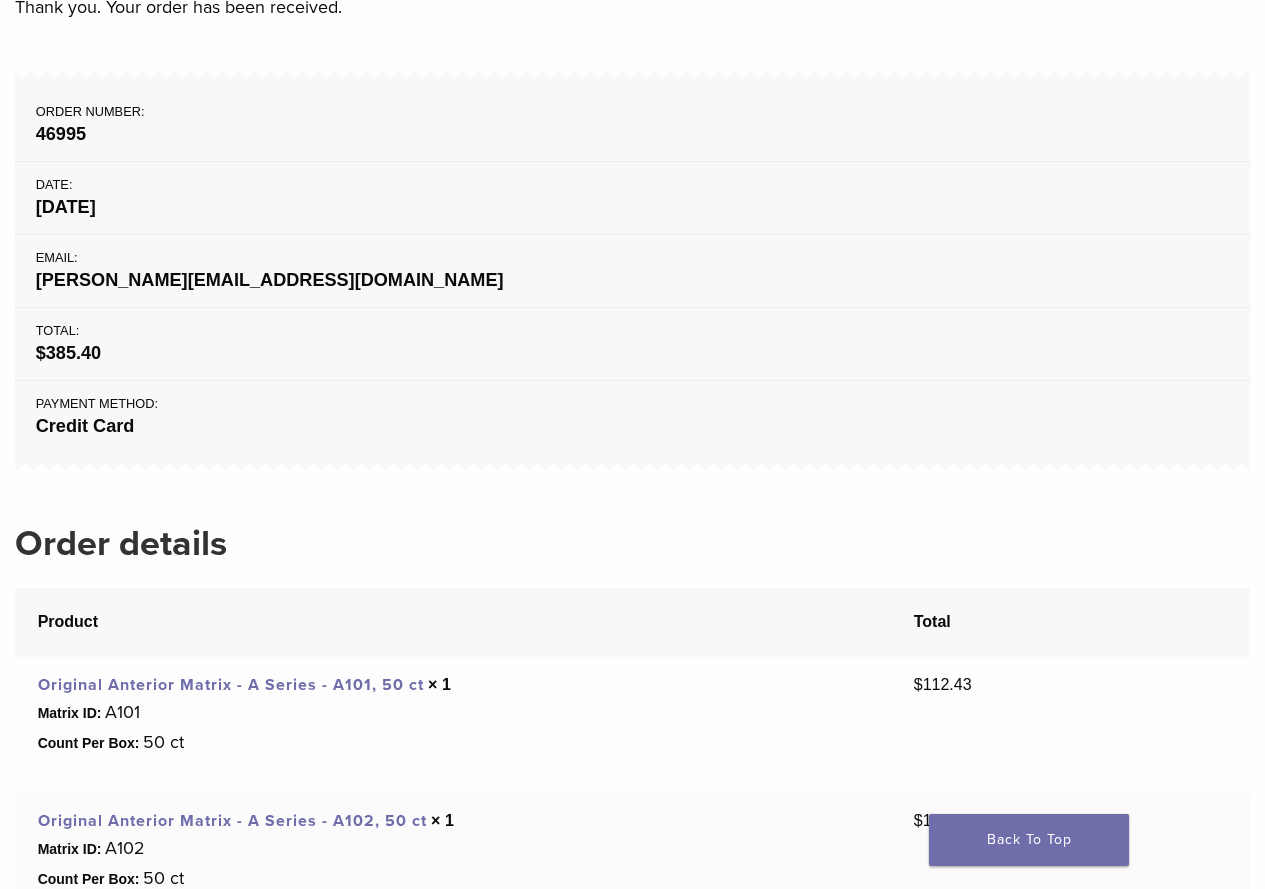 scroll, scrollTop: 166, scrollLeft: 0, axis: vertical 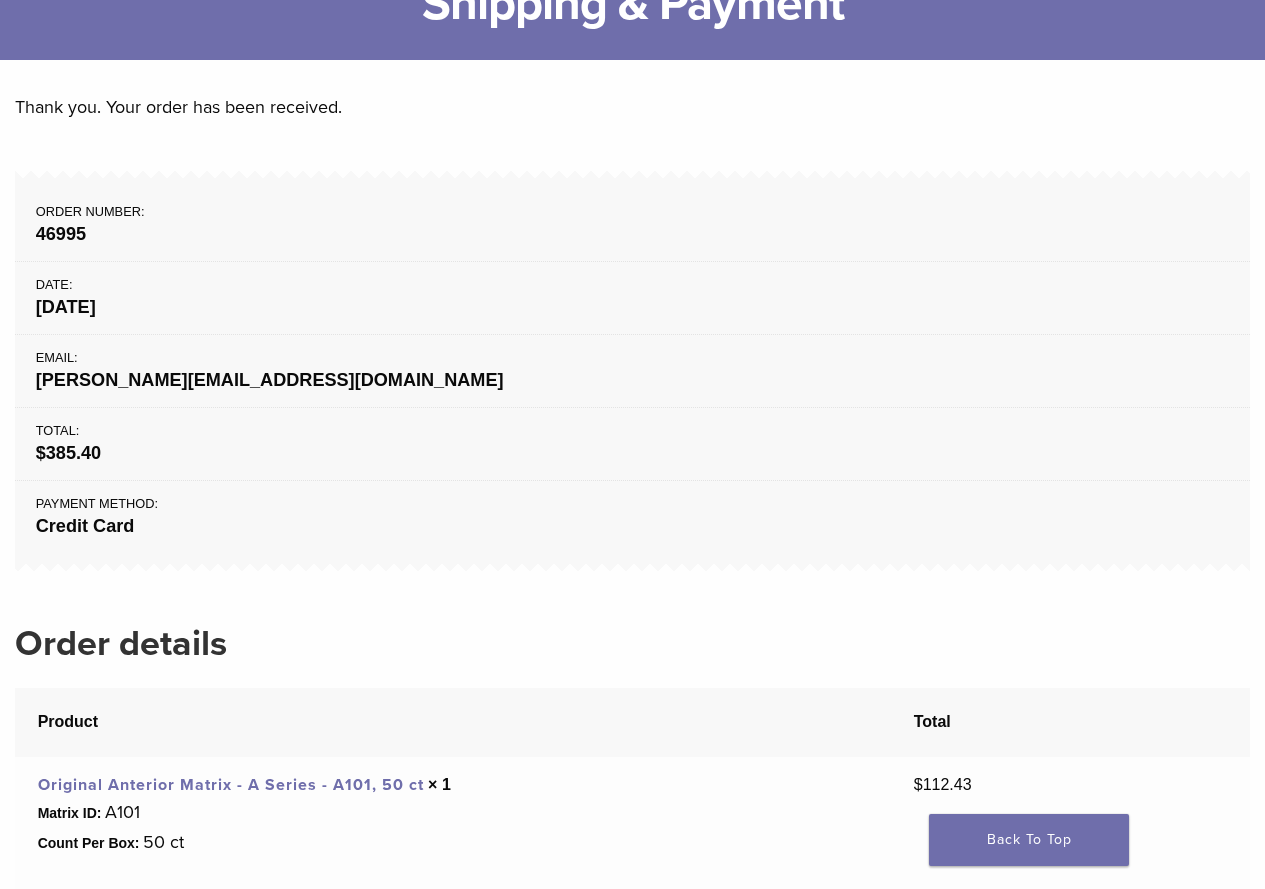 click on "marcia@watkindental.com" at bounding box center [633, 380] 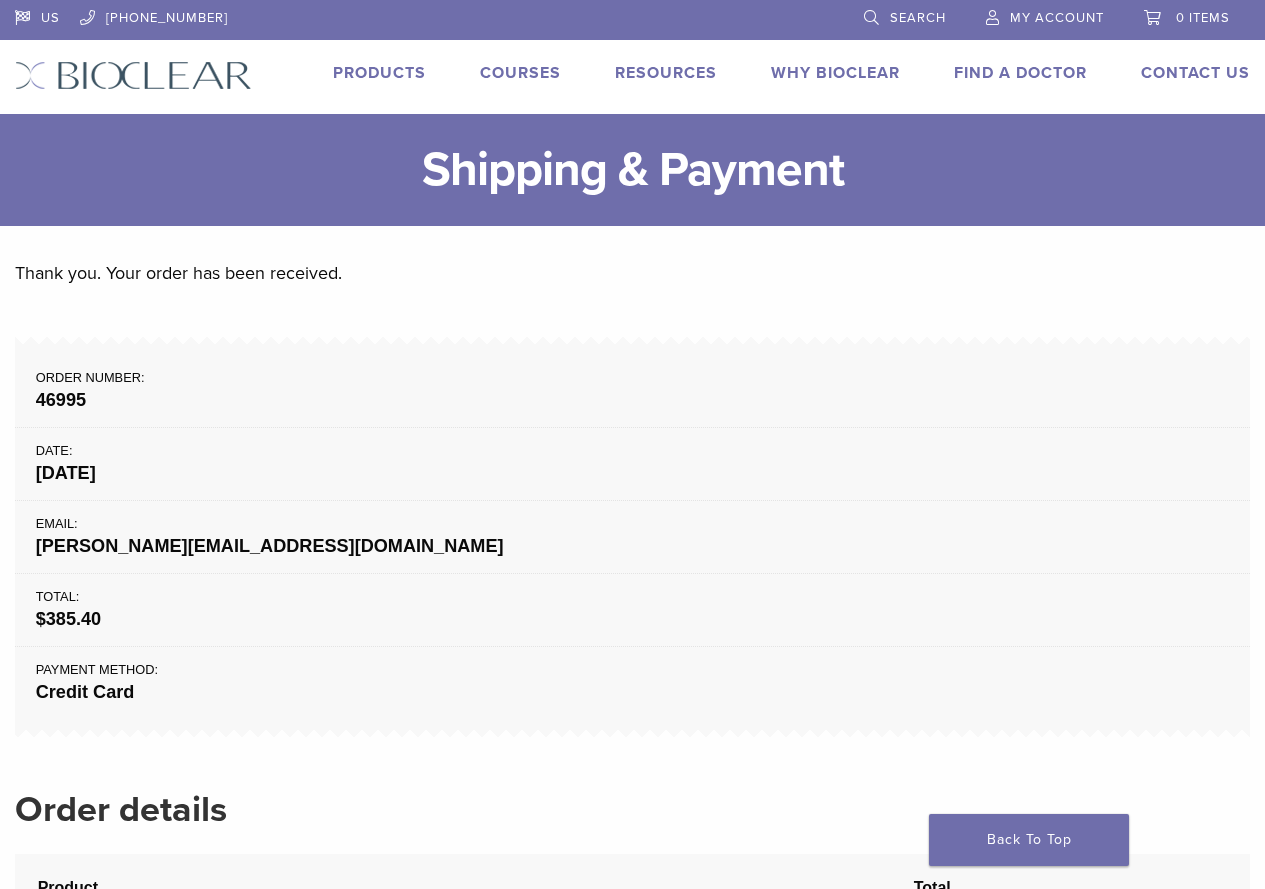 click on "My Account" at bounding box center (1057, 18) 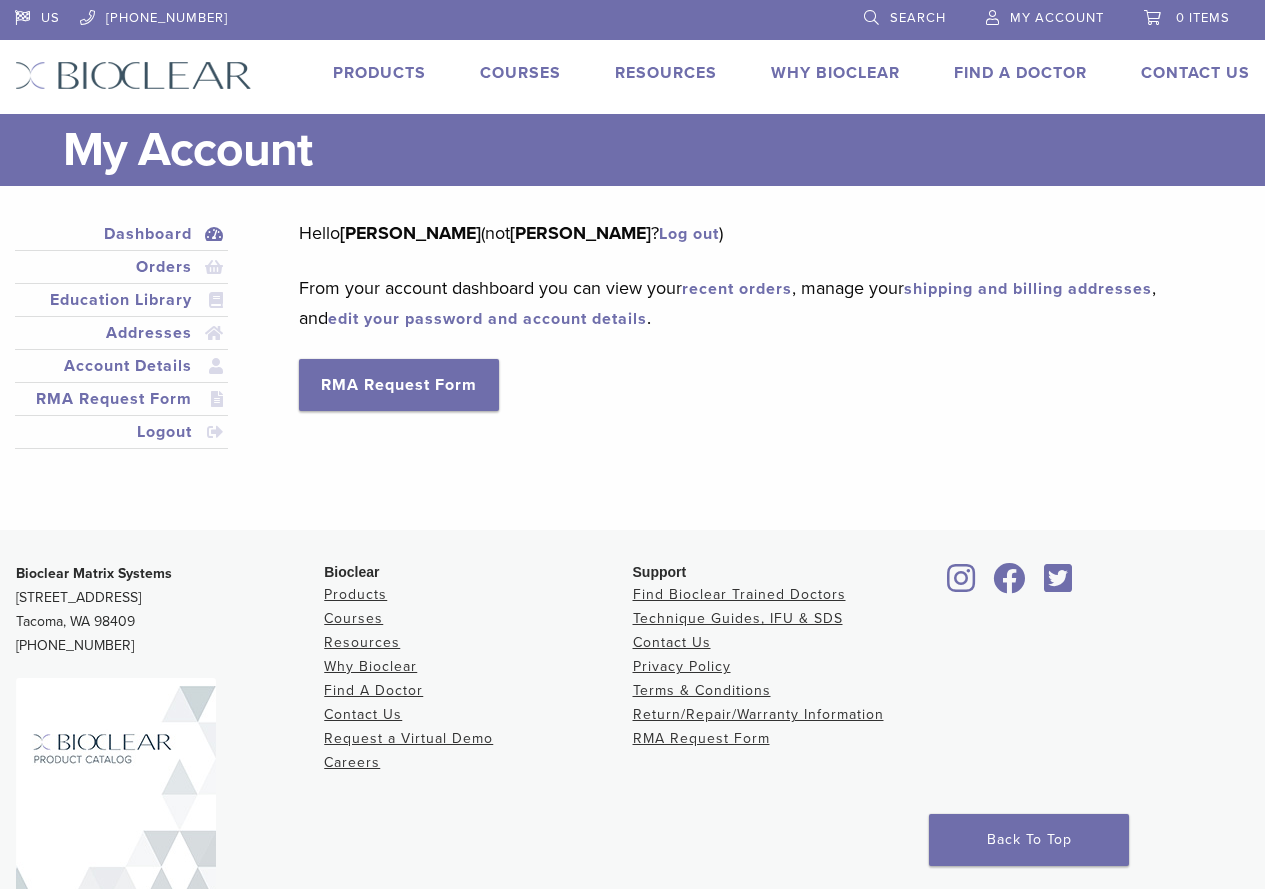 scroll, scrollTop: 0, scrollLeft: 0, axis: both 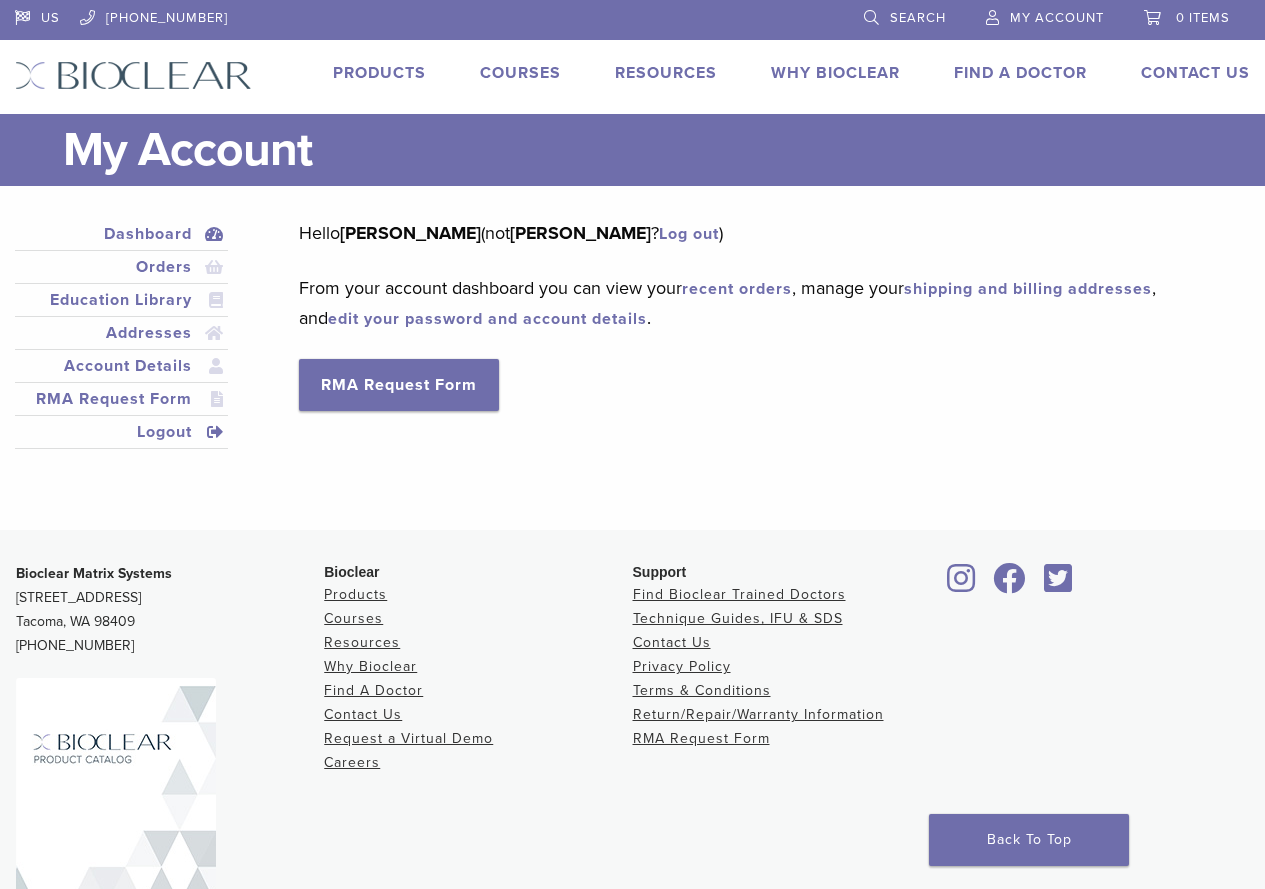 click on "Logout" at bounding box center (121, 432) 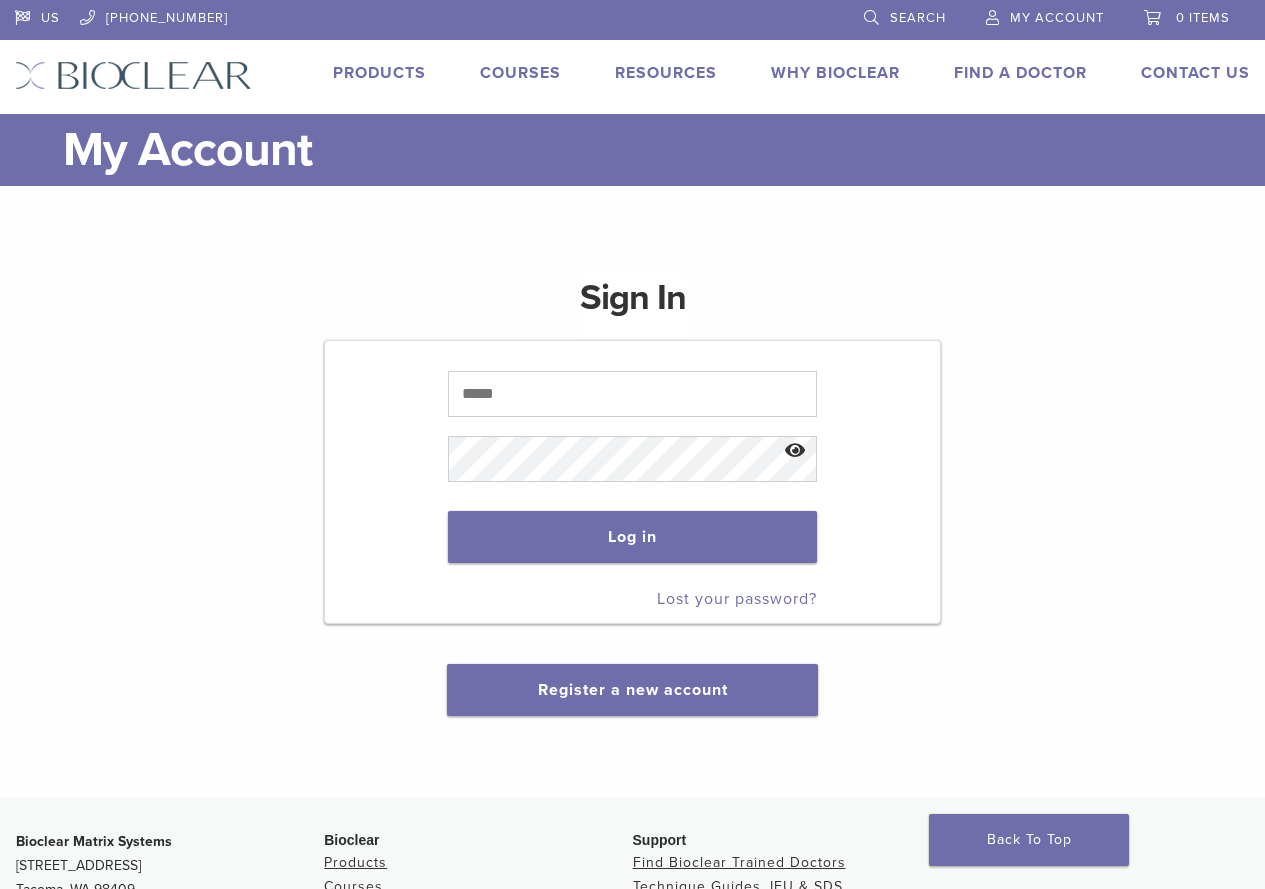 scroll, scrollTop: 0, scrollLeft: 0, axis: both 